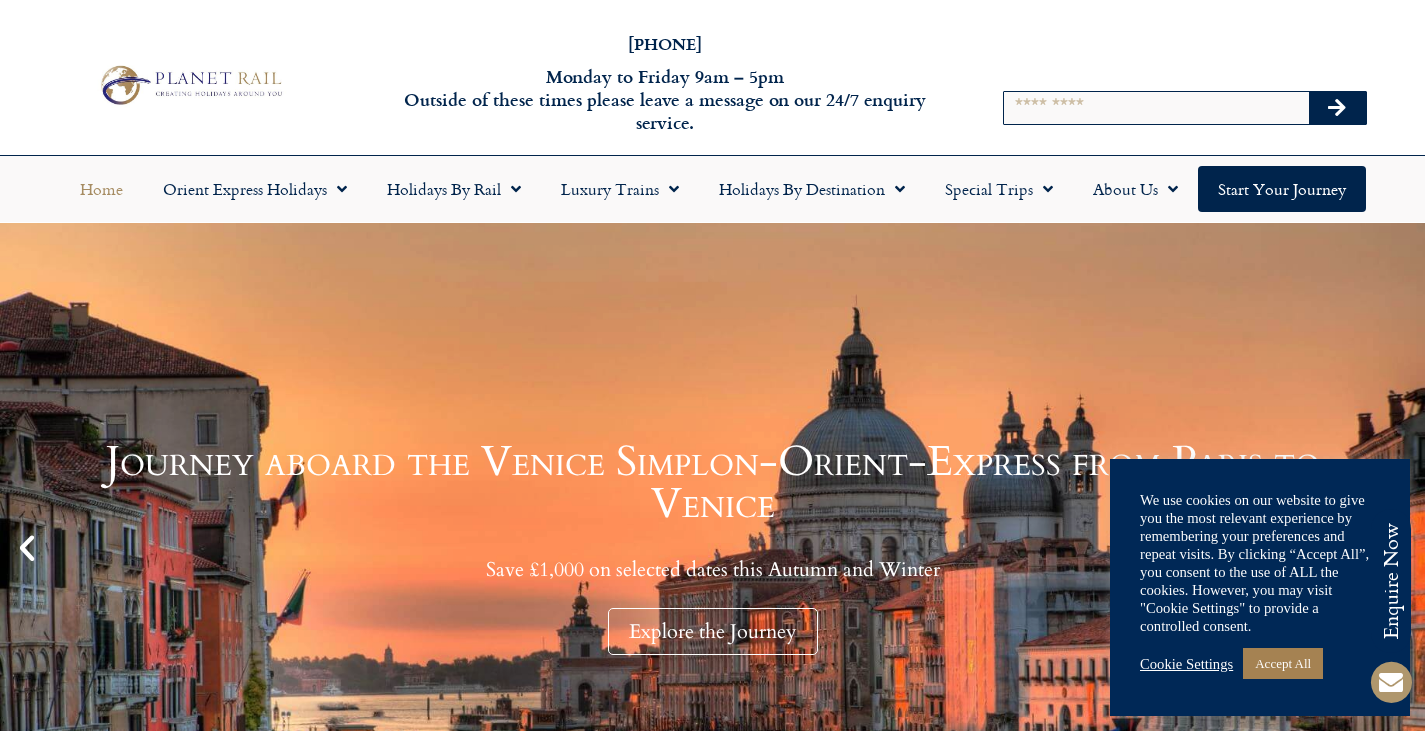 scroll, scrollTop: 0, scrollLeft: 0, axis: both 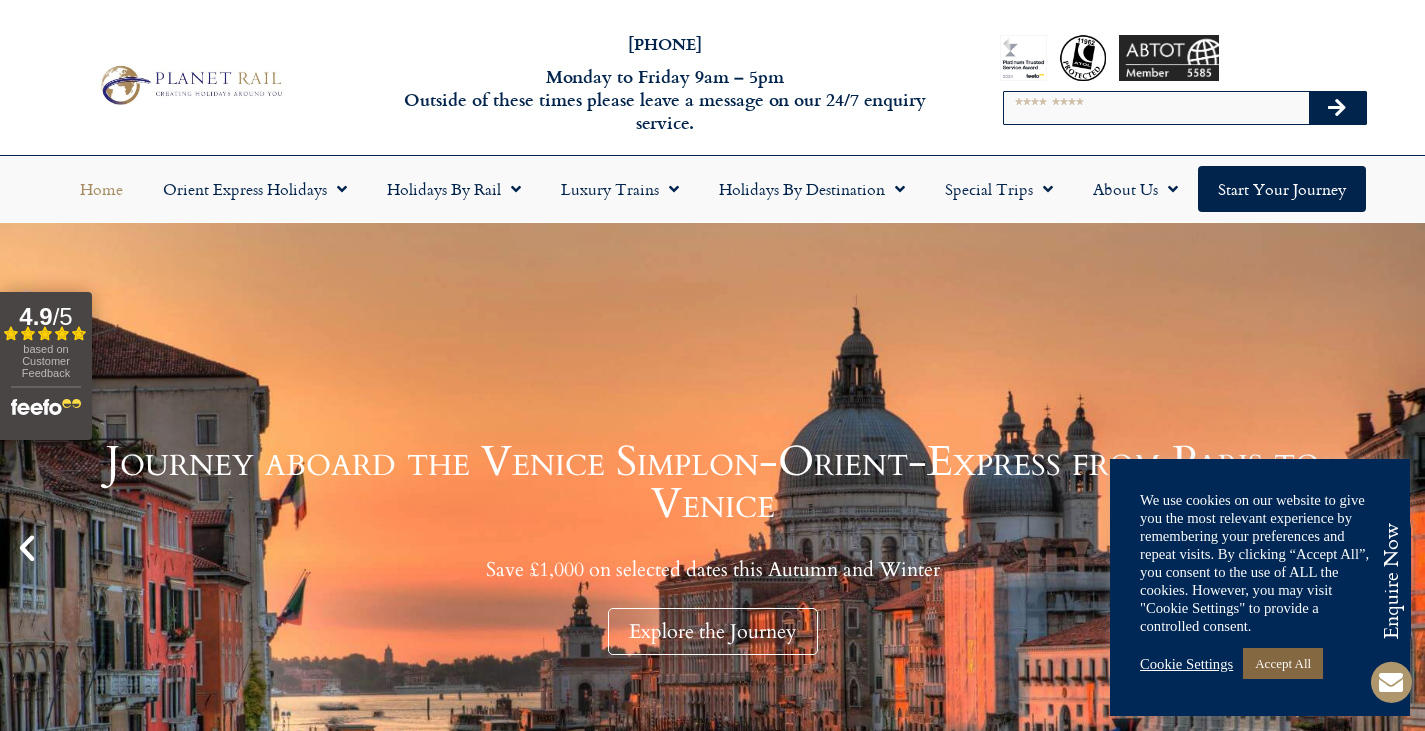 click on "Accept All" at bounding box center [1283, 663] 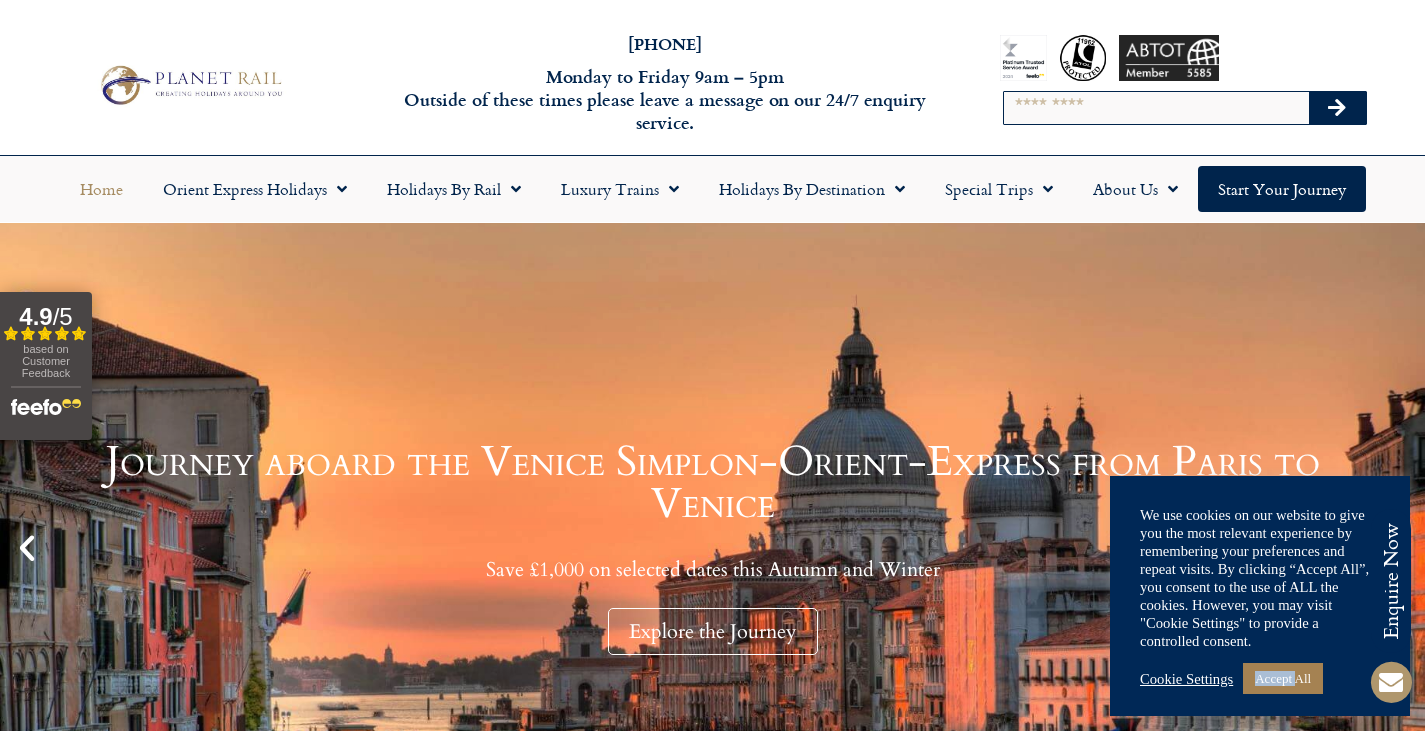 click on "We use cookies on our website to give you the most relevant experience by remembering your preferences and repeat visits. By clicking “Accept All”, you consent to the use of ALL the cookies. However, you may visit "Cookie Settings" to provide a controlled consent. Cookie Settings Accept All" at bounding box center (1260, 602) 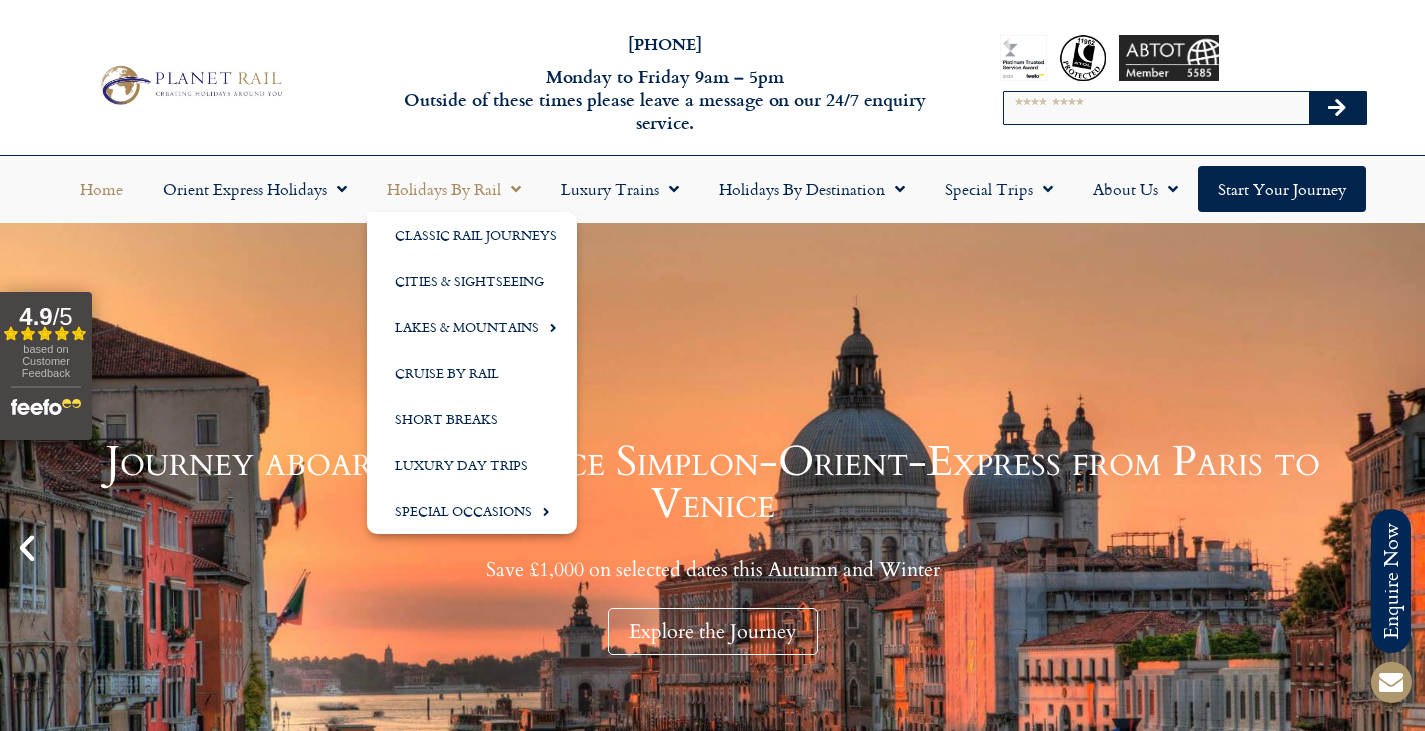click on "Holidays by Rail" 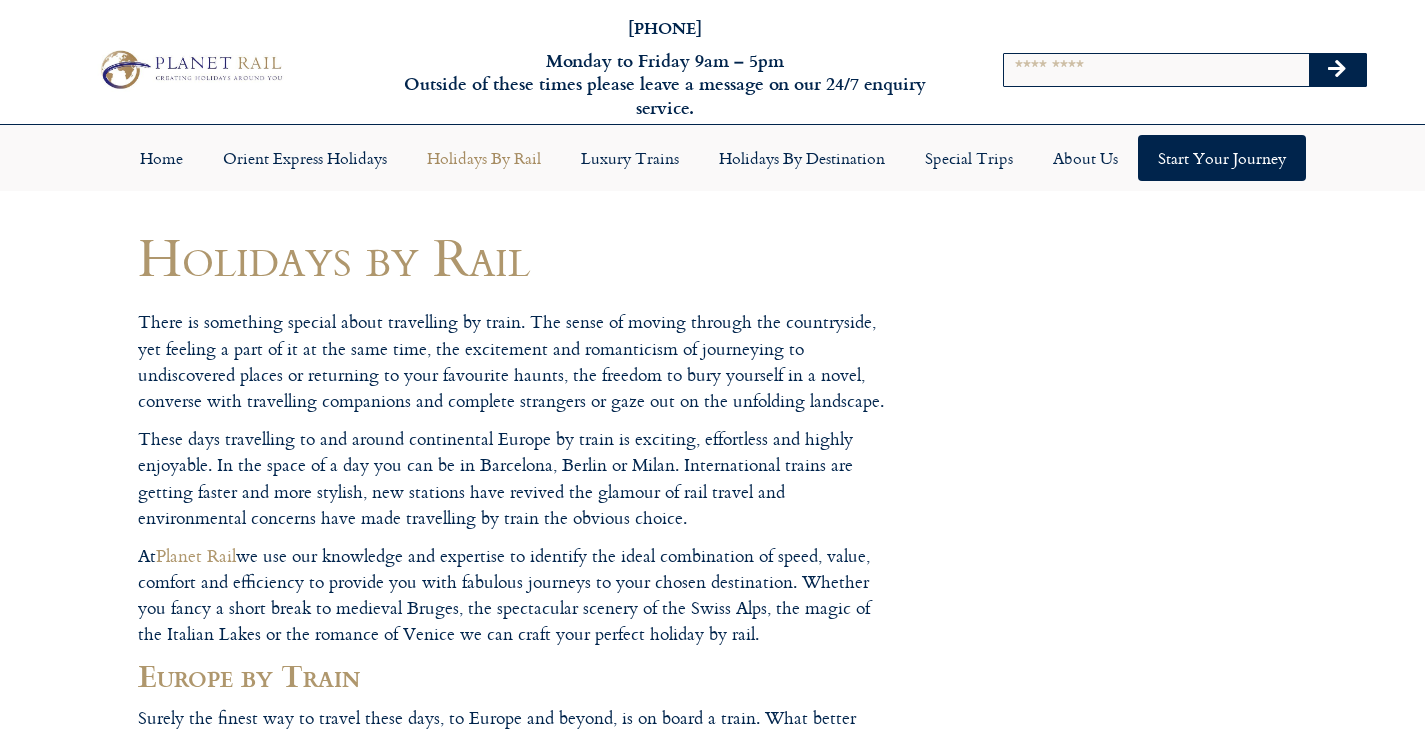 scroll, scrollTop: 0, scrollLeft: 0, axis: both 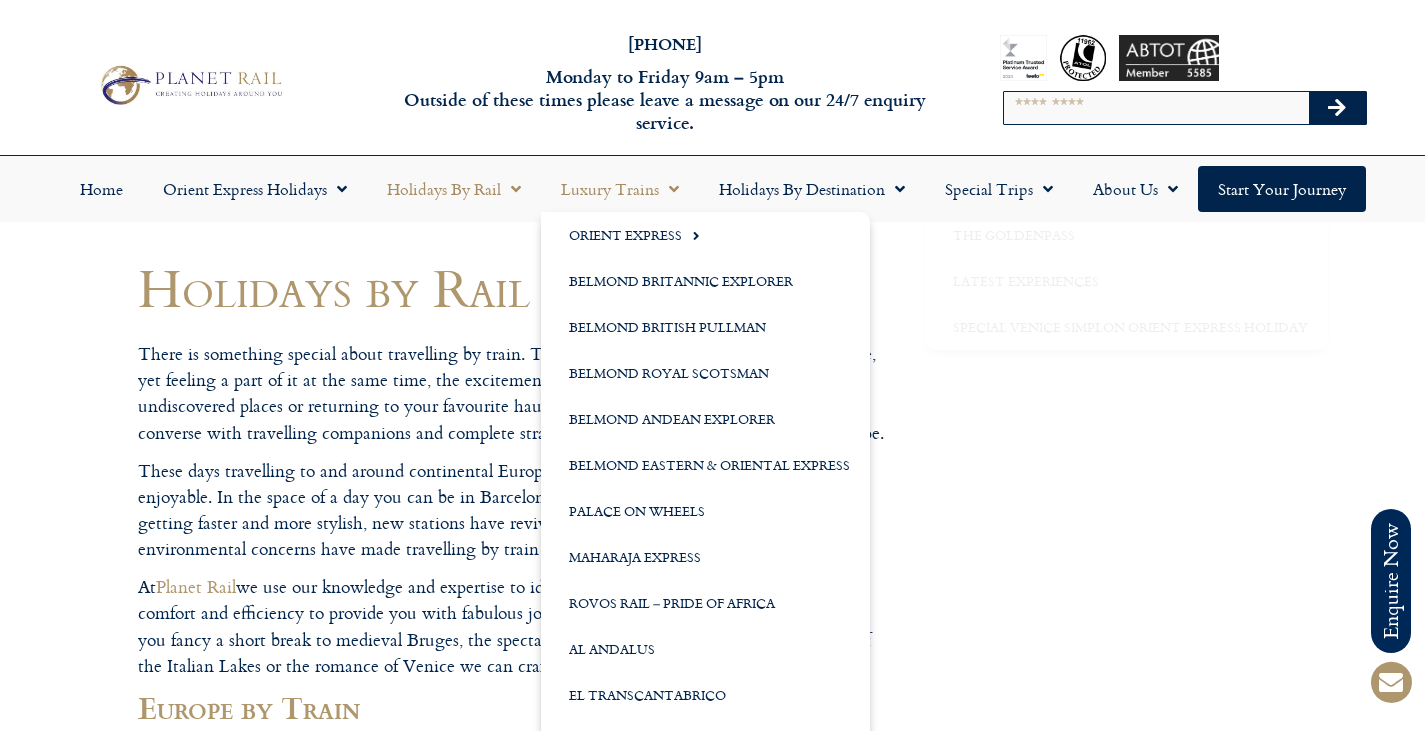 click on "Luxury Trains" 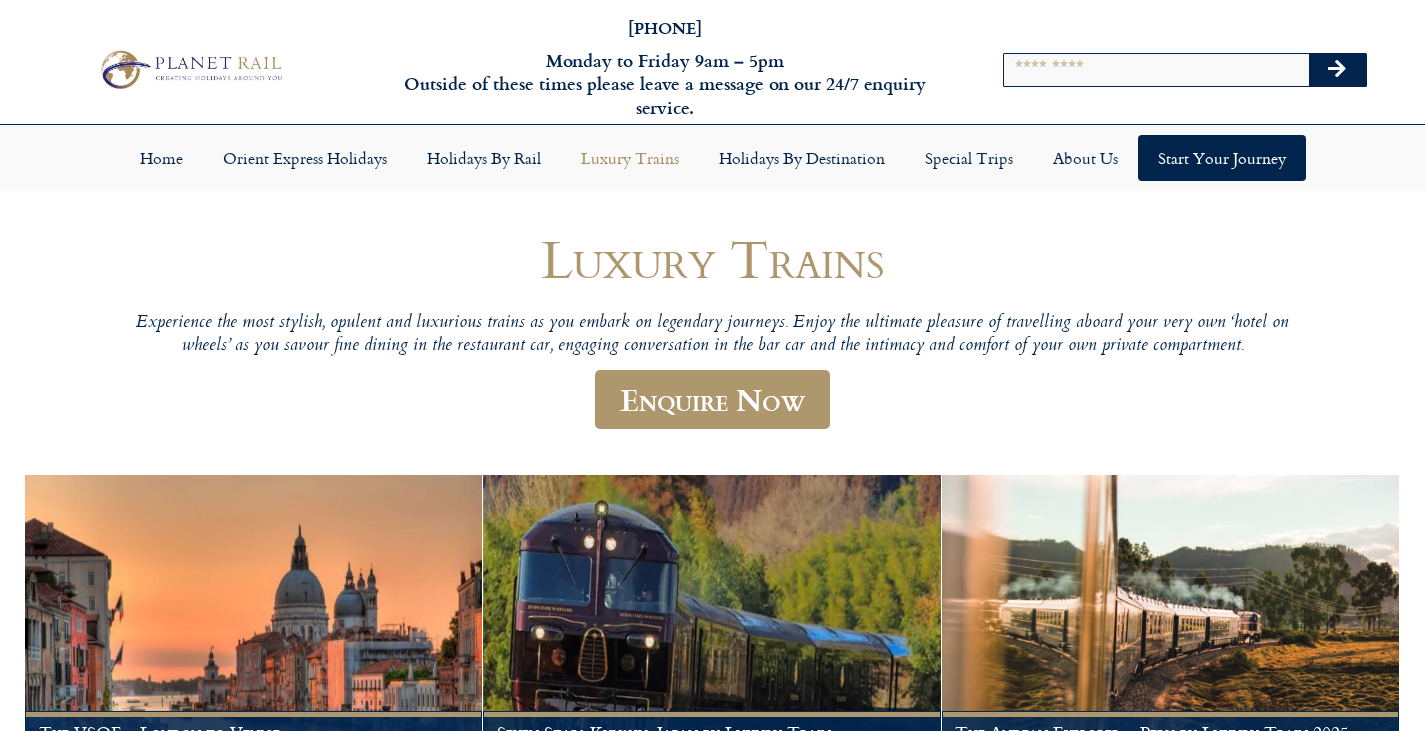 scroll, scrollTop: 0, scrollLeft: 0, axis: both 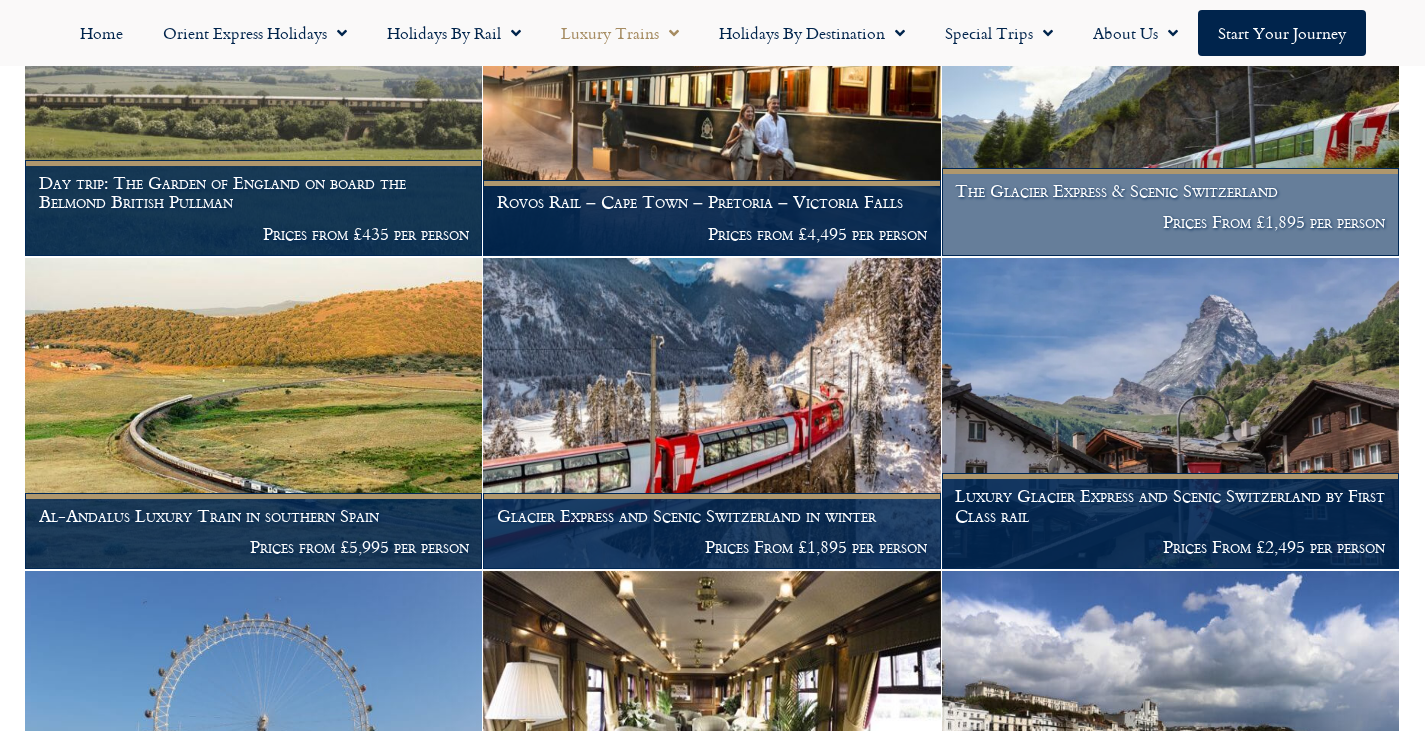 click on "Prices From £1,895 per person" at bounding box center (1170, 222) 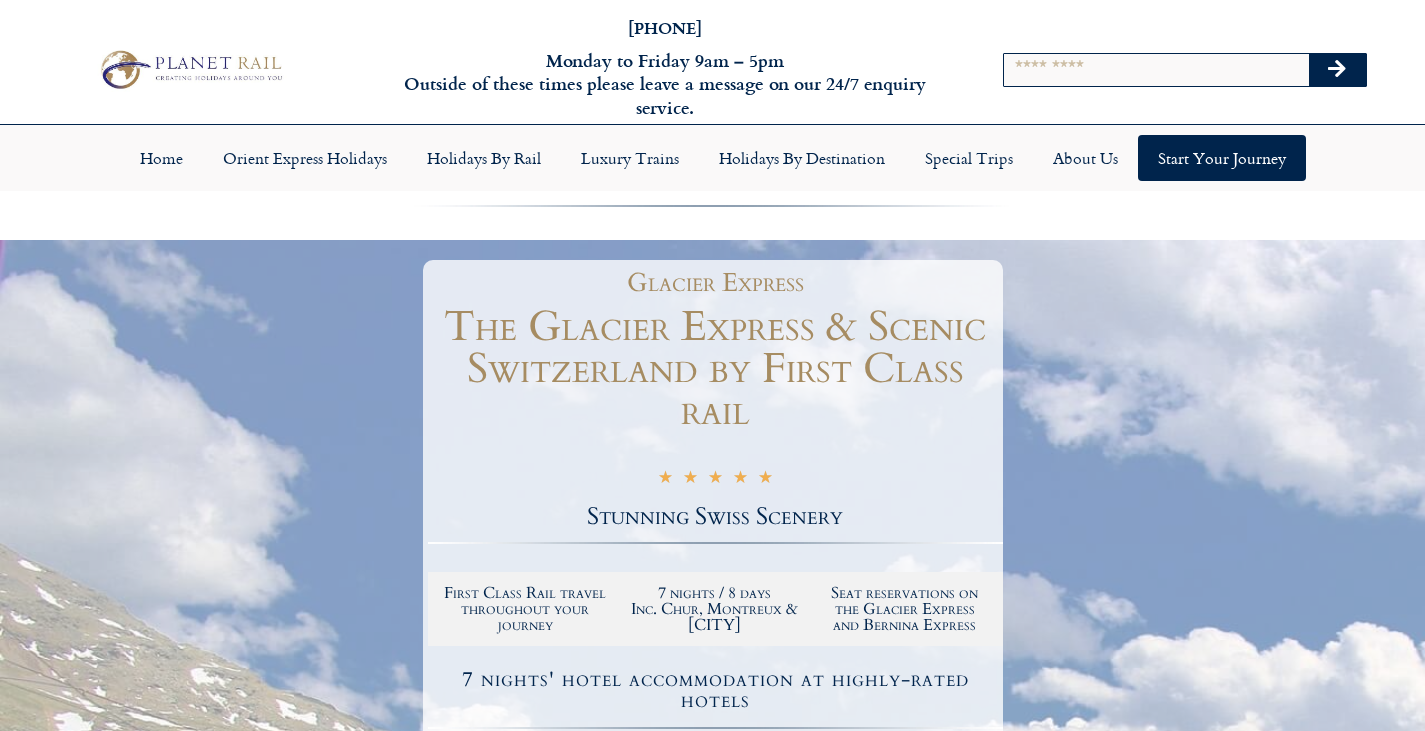 scroll, scrollTop: 0, scrollLeft: 0, axis: both 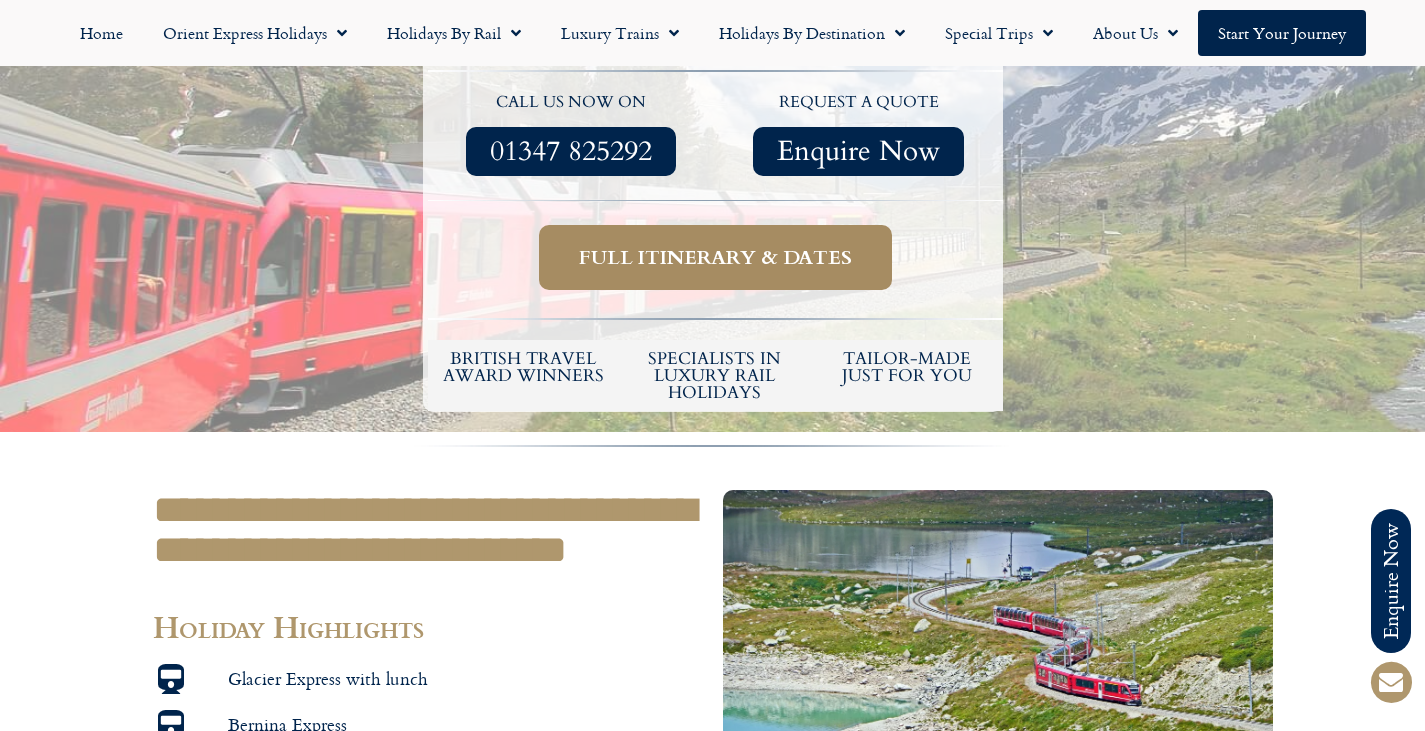 click on "Full itinerary & dates" at bounding box center [715, 257] 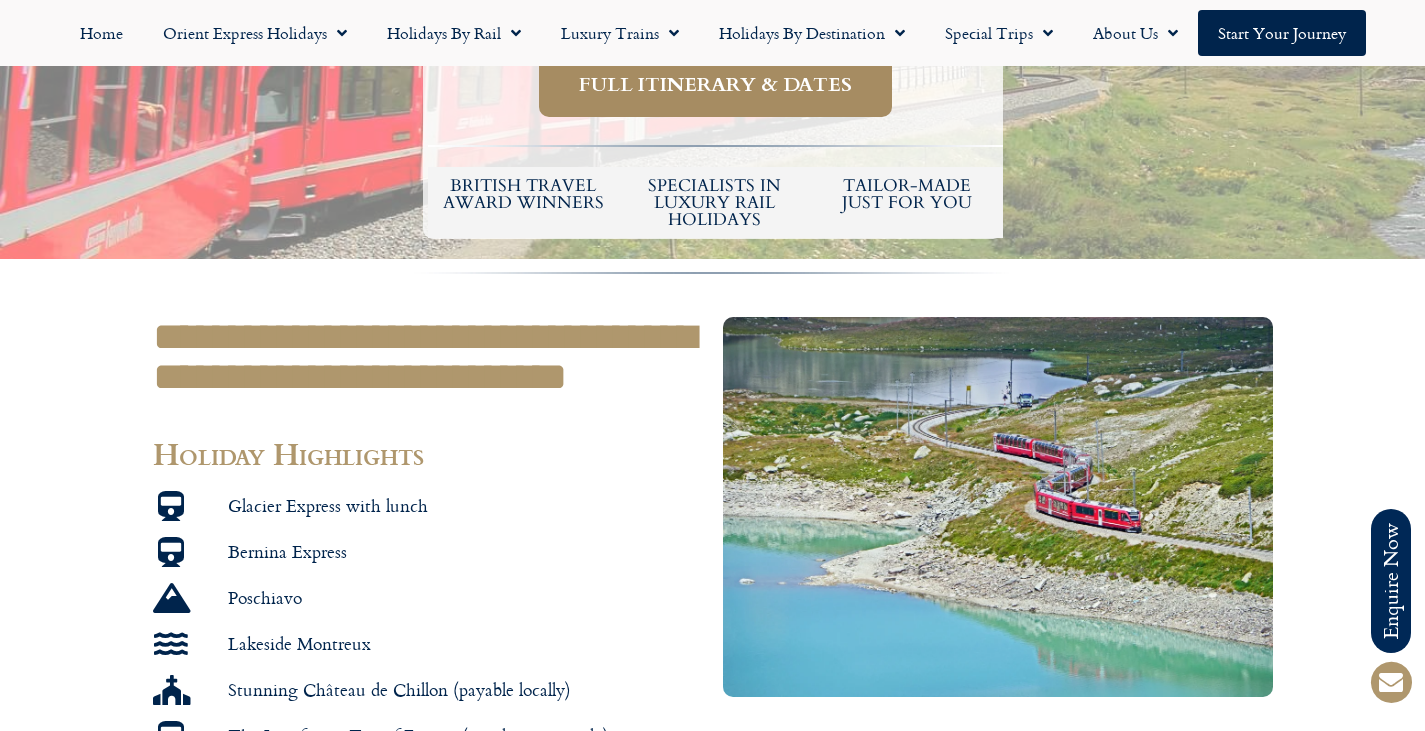 scroll, scrollTop: 948, scrollLeft: 0, axis: vertical 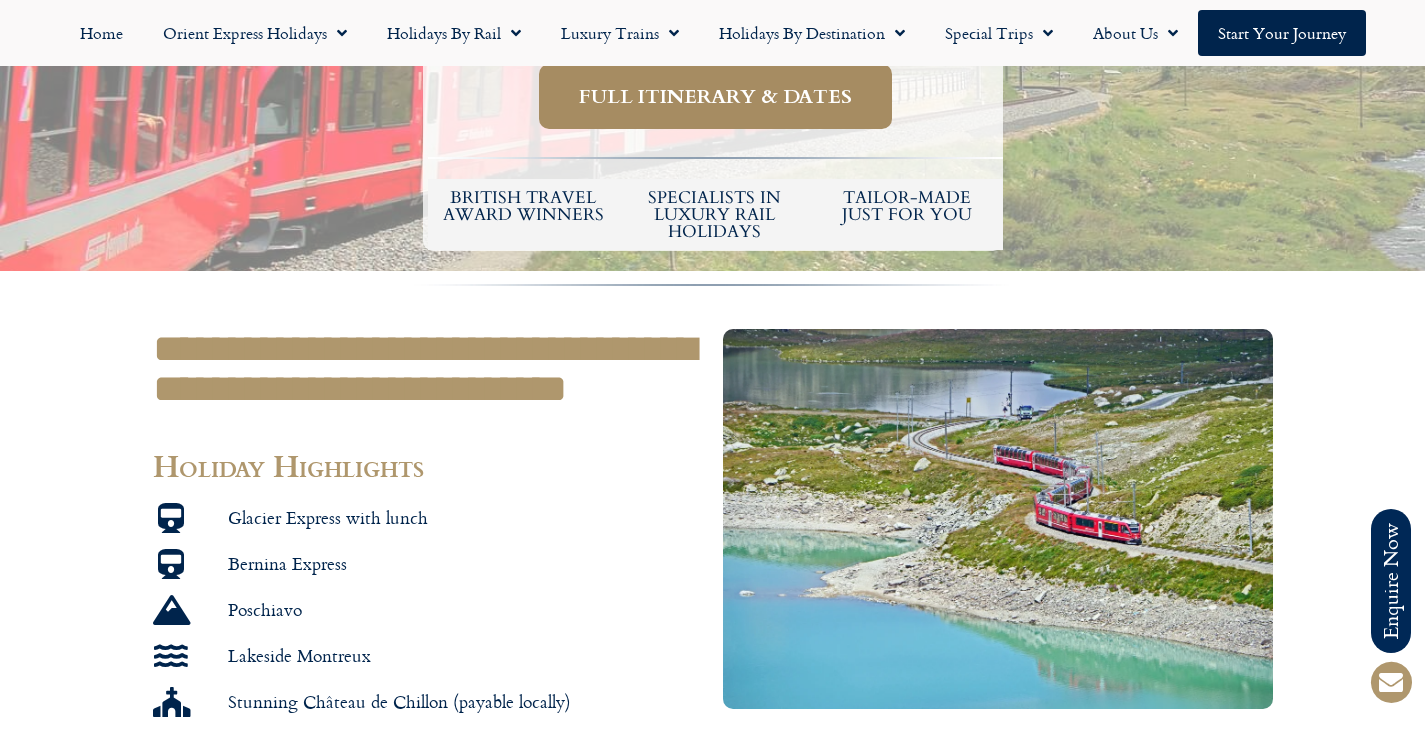 click on "Full itinerary & dates" at bounding box center [715, 96] 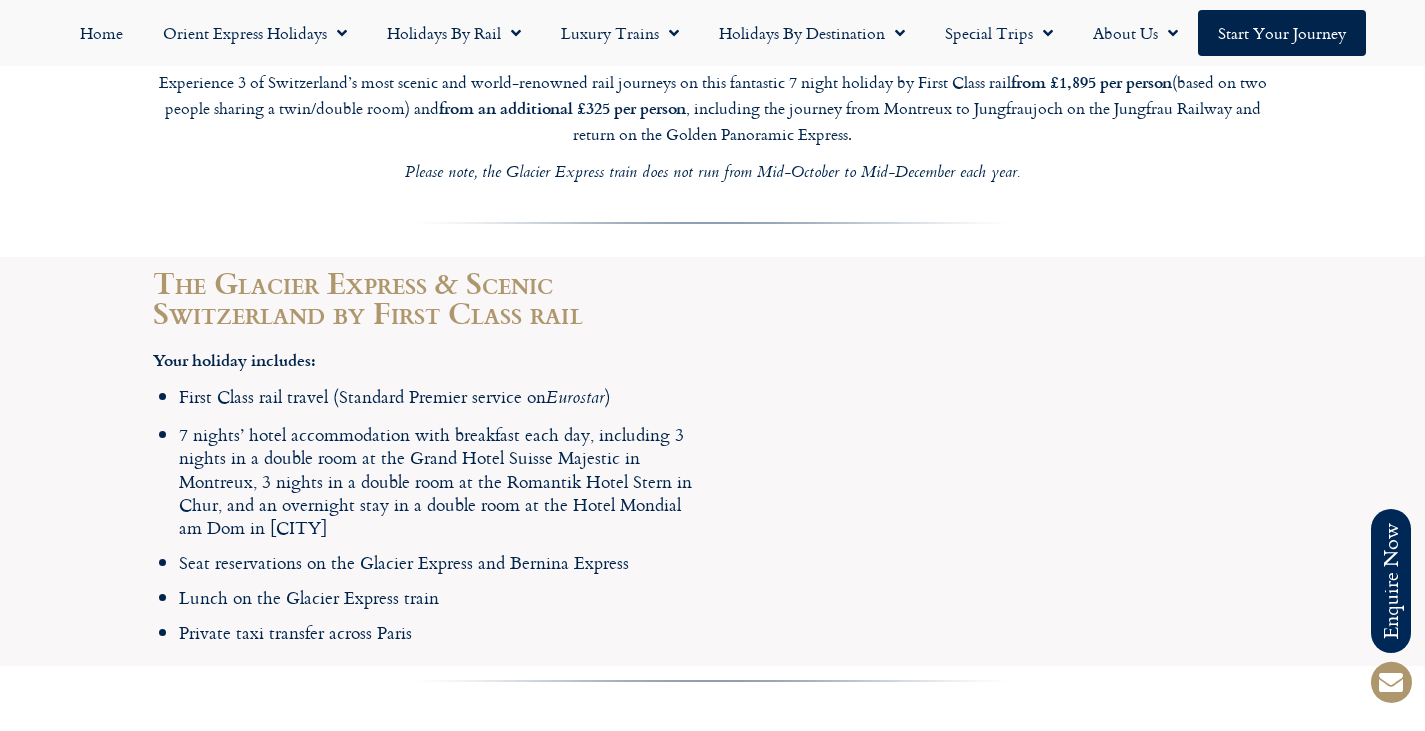 scroll, scrollTop: 2426, scrollLeft: 0, axis: vertical 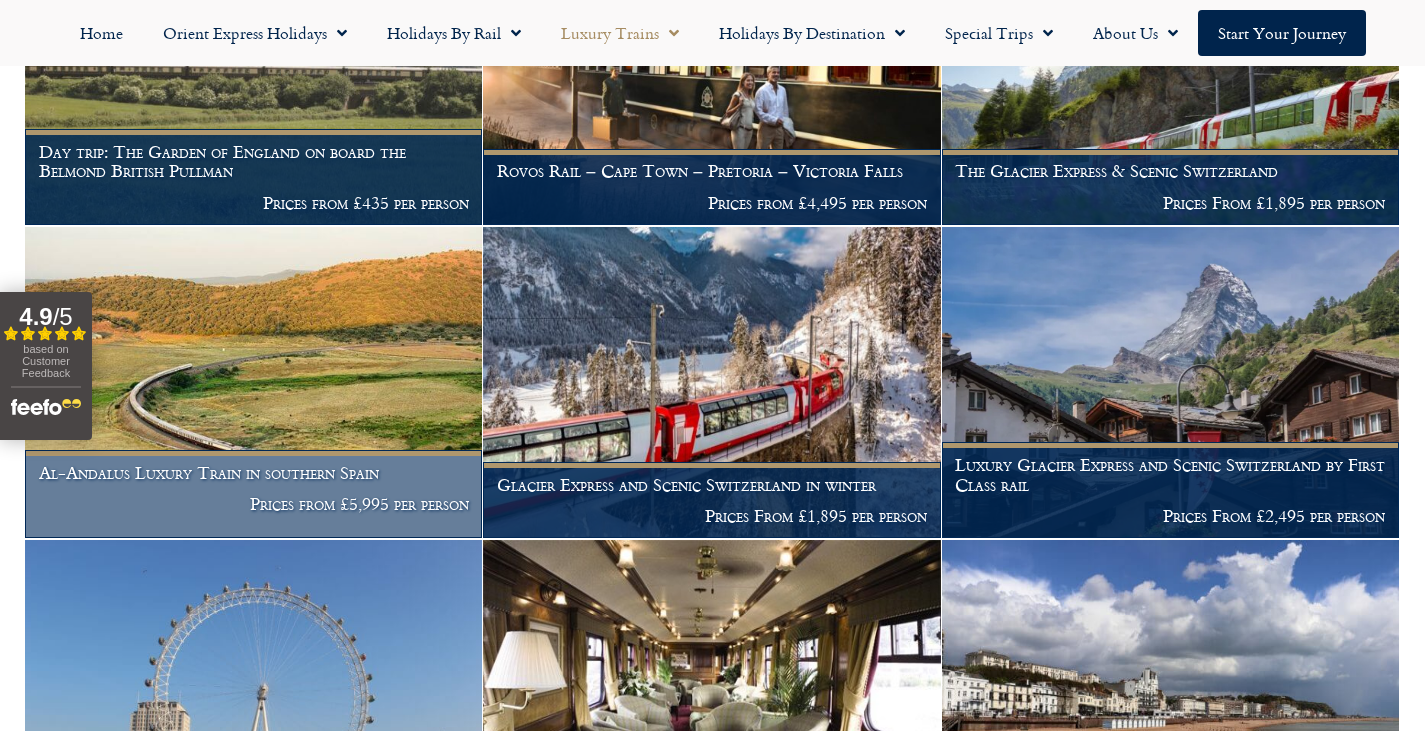 click at bounding box center (253, 383) 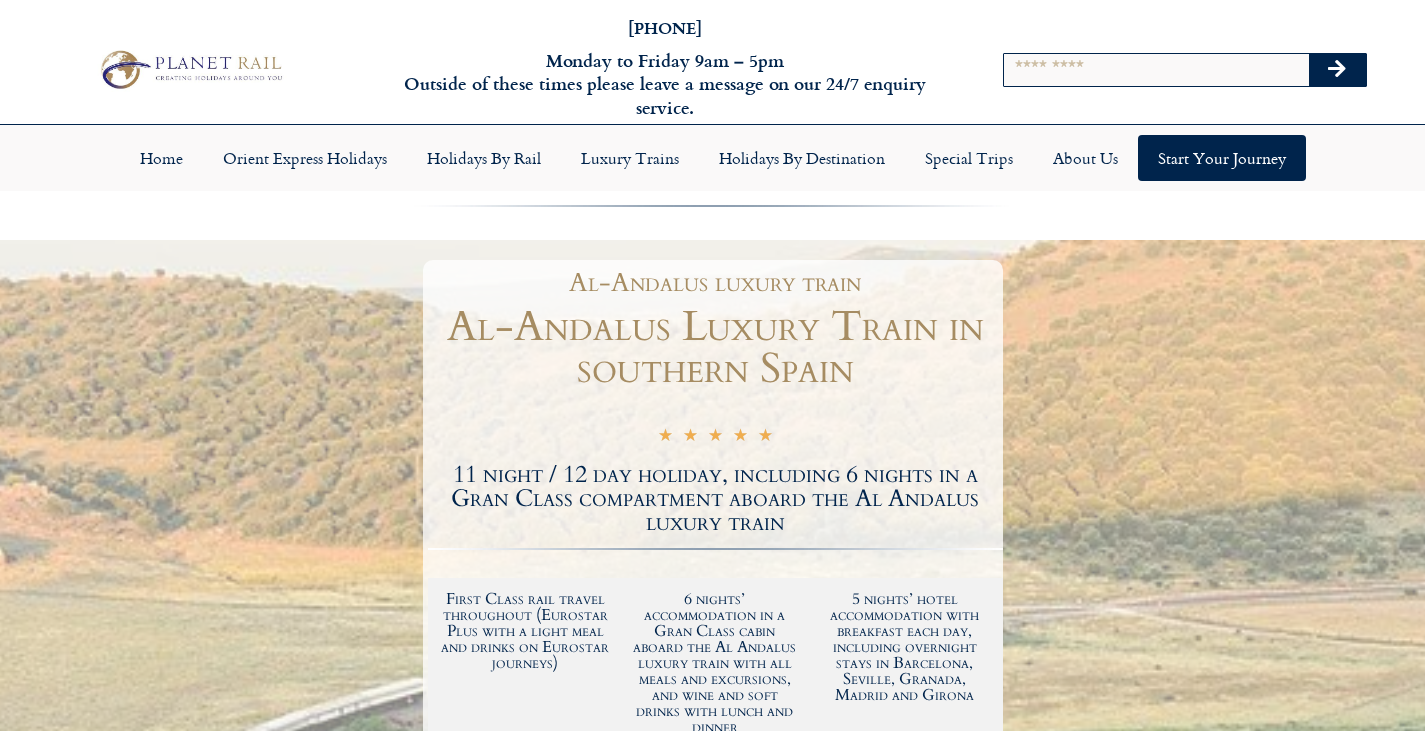 scroll, scrollTop: 0, scrollLeft: 0, axis: both 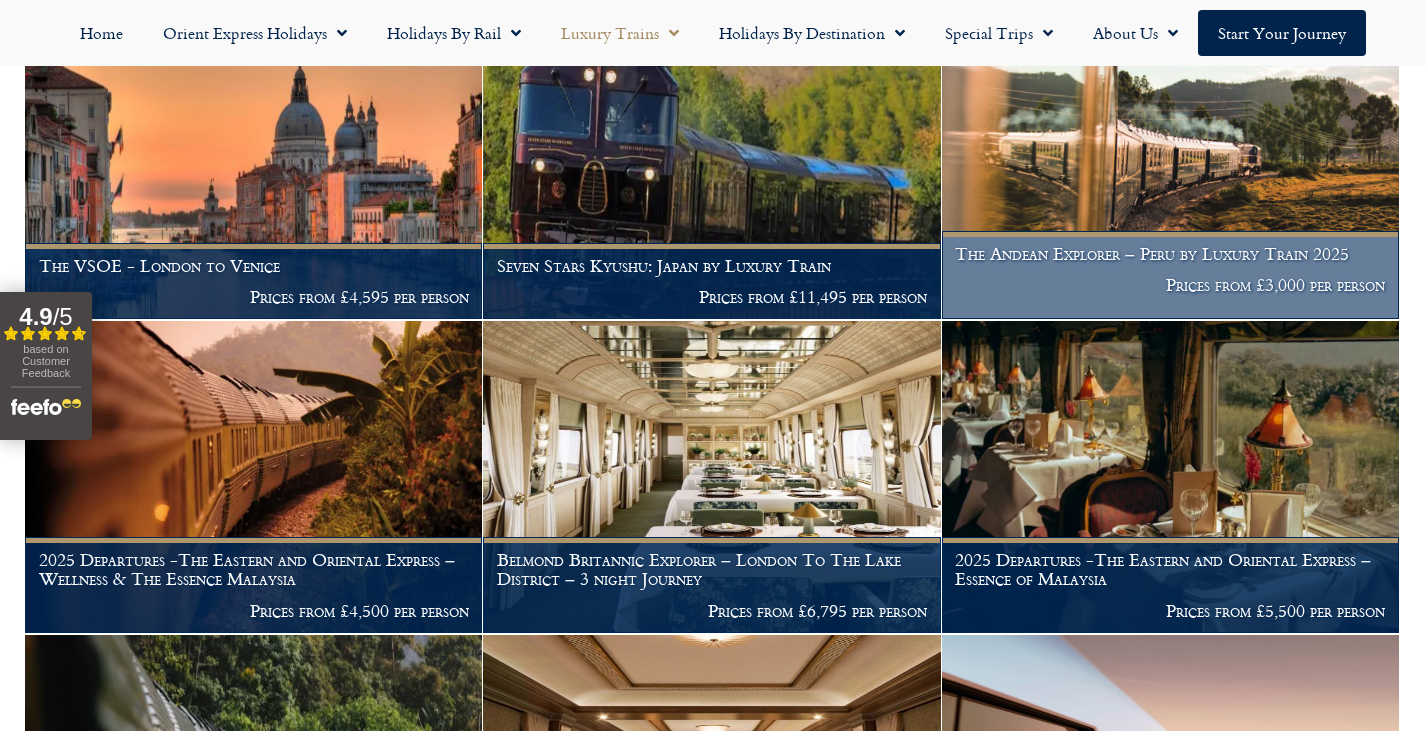 click at bounding box center [1170, 164] 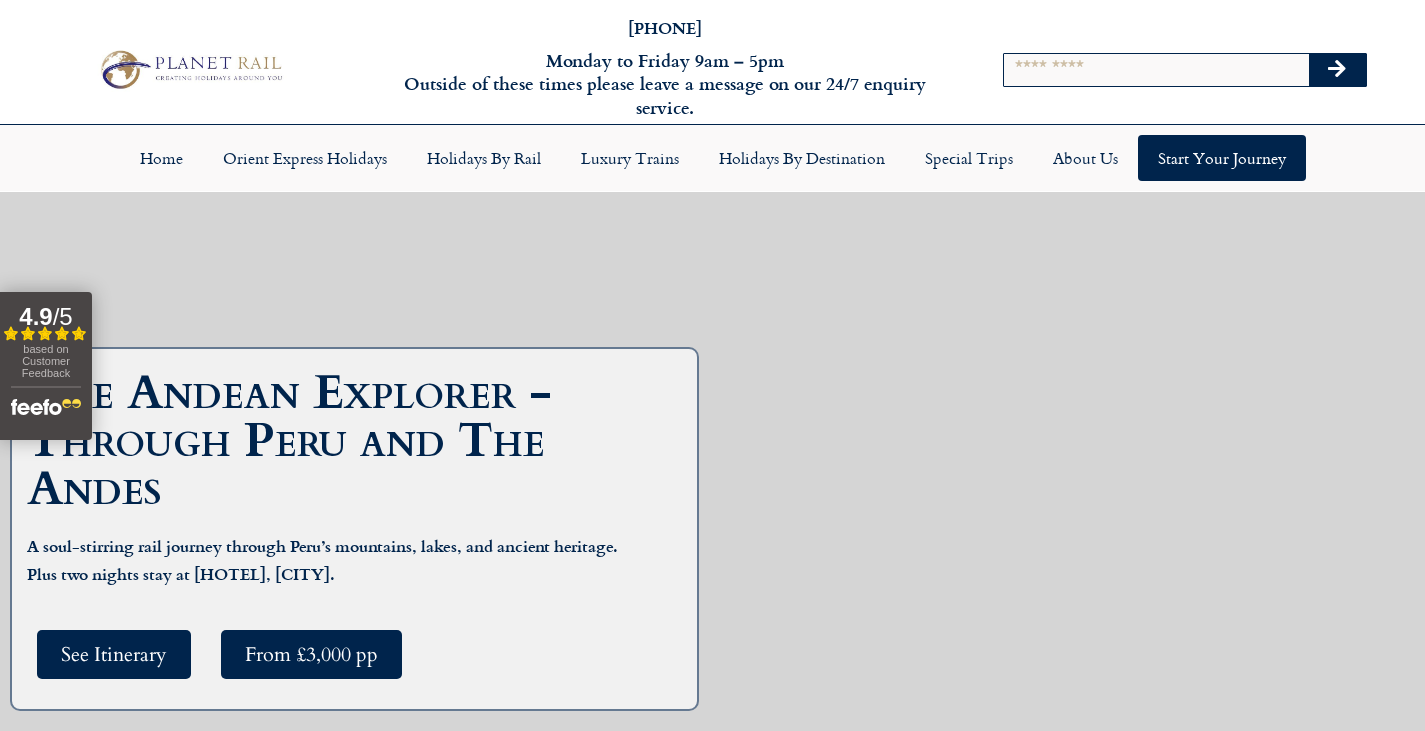 scroll, scrollTop: 0, scrollLeft: 0, axis: both 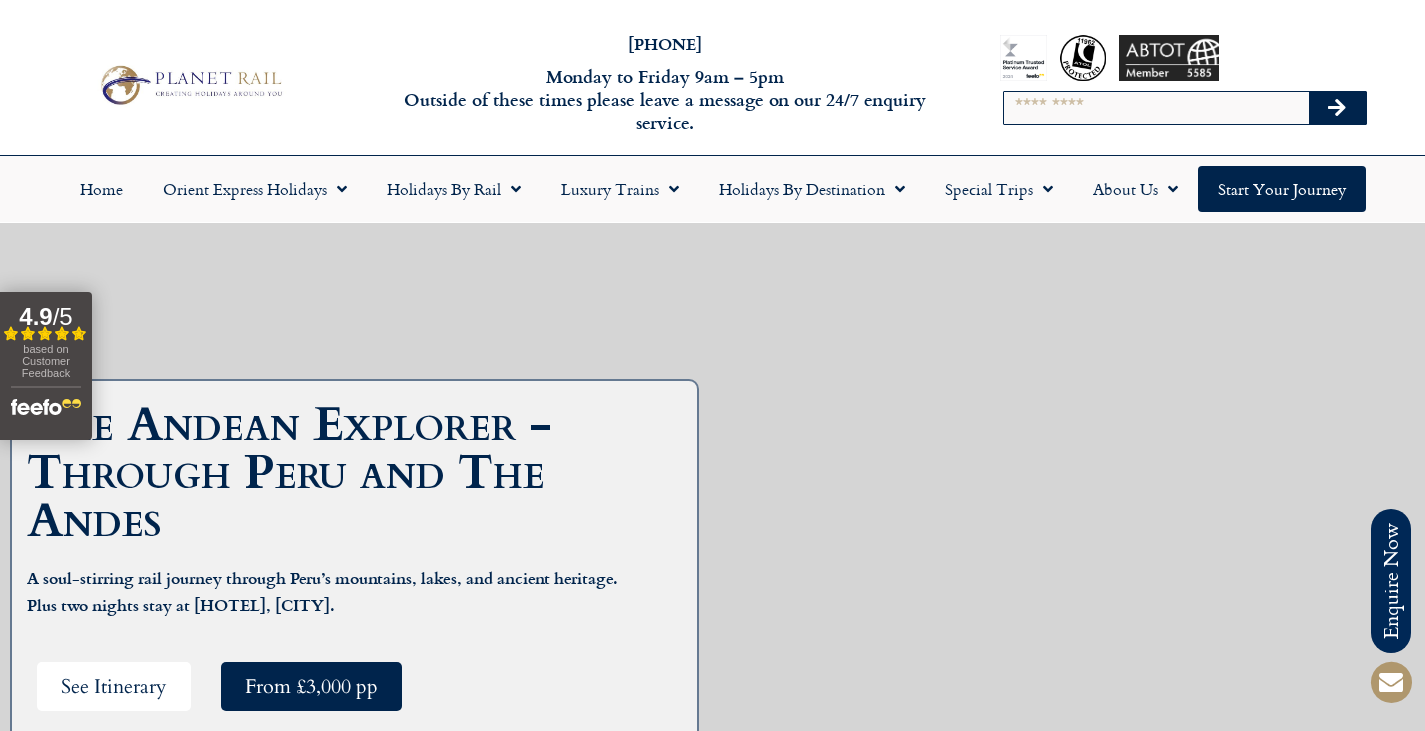 click on "See Itinerary" at bounding box center [114, 686] 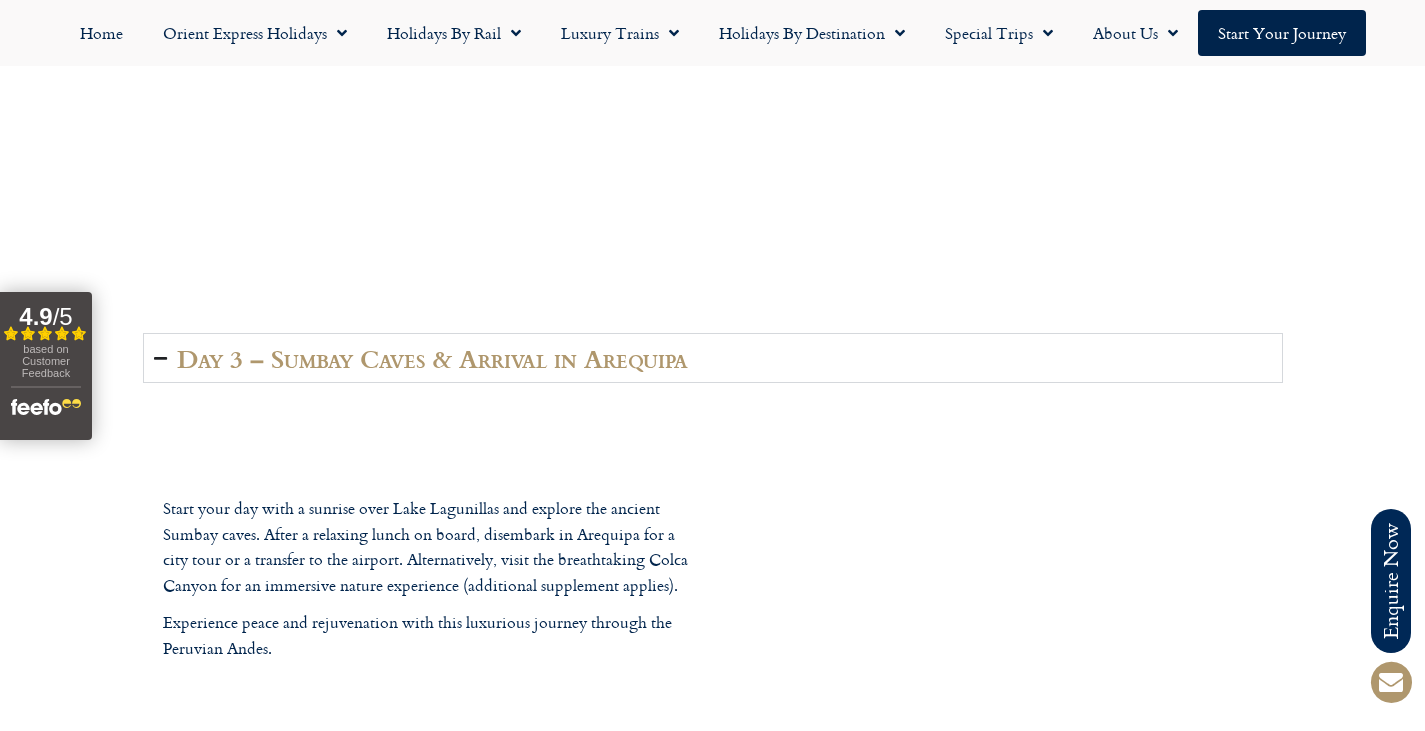 scroll, scrollTop: 4268, scrollLeft: 0, axis: vertical 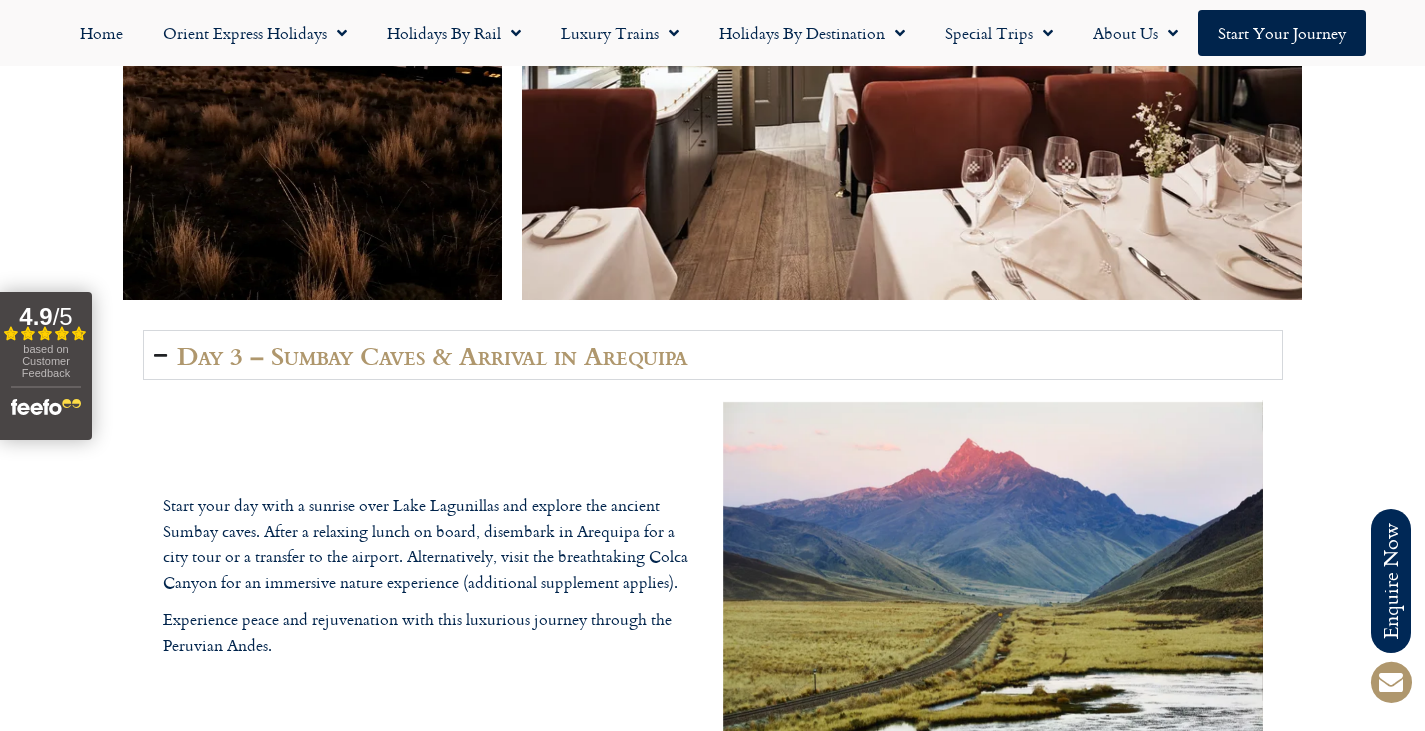click on "Day 3 – Sumbay Caves & Arrival in [CITY]
Start your day with a sunrise over Lake Lagunillas and explore the ancient Sumbay caves. After a relaxing lunch on board, disembark in [CITY] for a city tour or a transfer to the airport. Alternatively, visit the breathtaking Colca Canyon for an immersive nature experience (additional supplement applies).  Experience peace and rejuvenation with this luxurious journey through the Peruvian Andes." at bounding box center [712, 556] 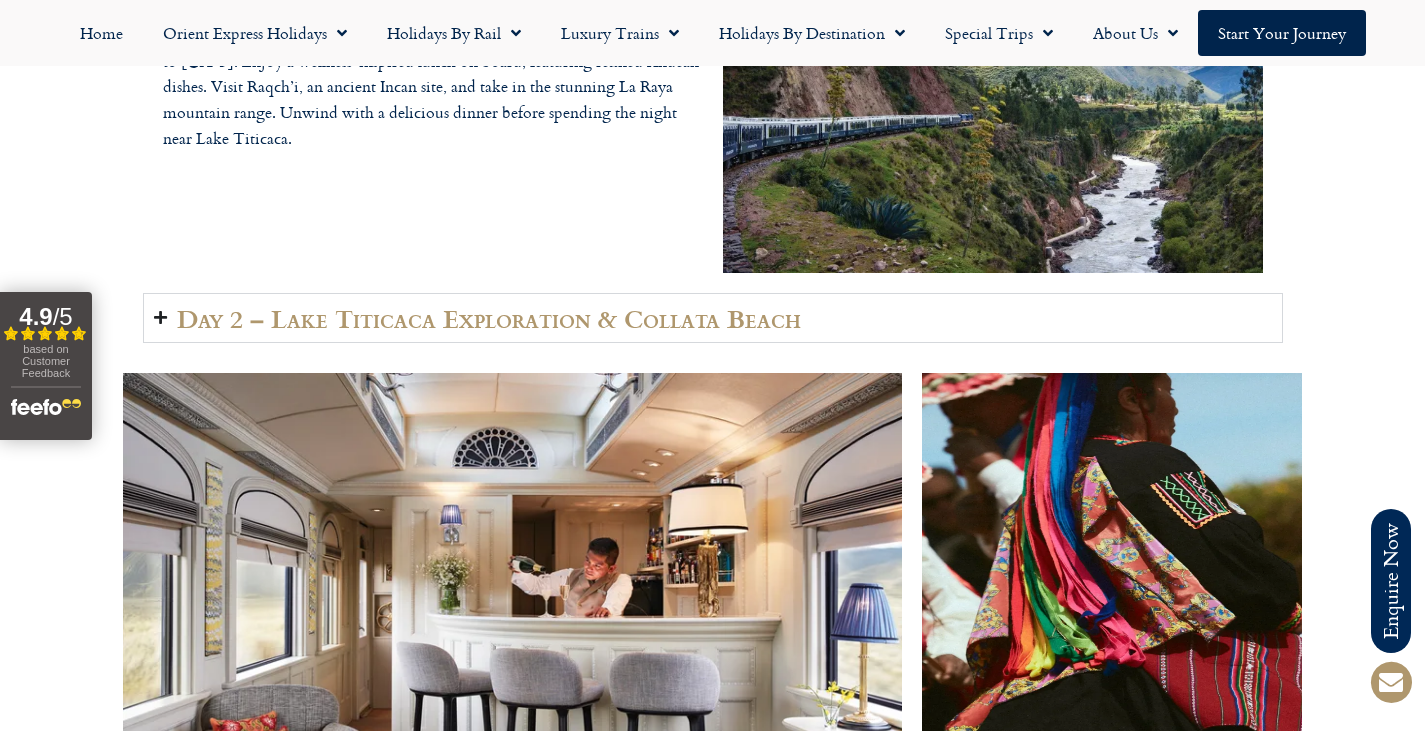 scroll, scrollTop: 3176, scrollLeft: 0, axis: vertical 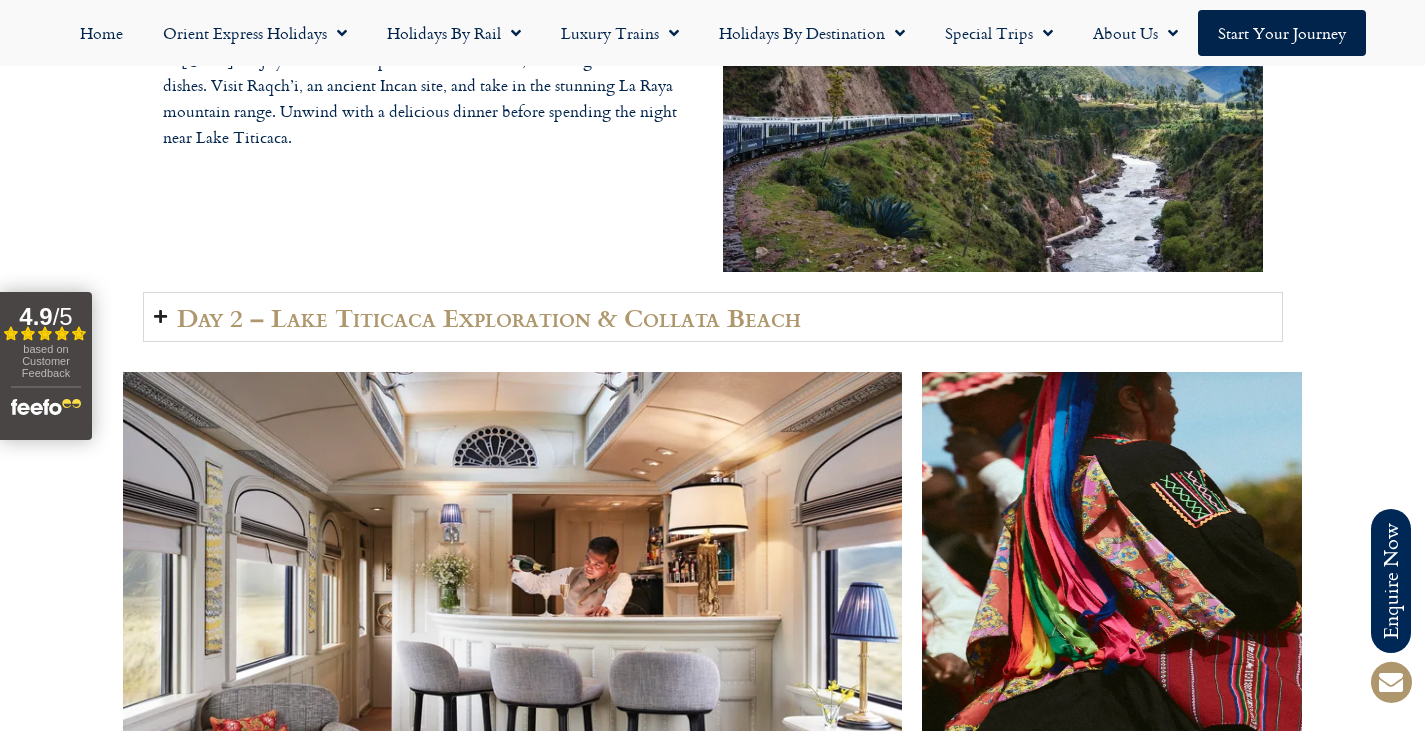 click on "Day 2 – Lake Titicaca Exploration & Collata Beach" at bounding box center [713, 317] 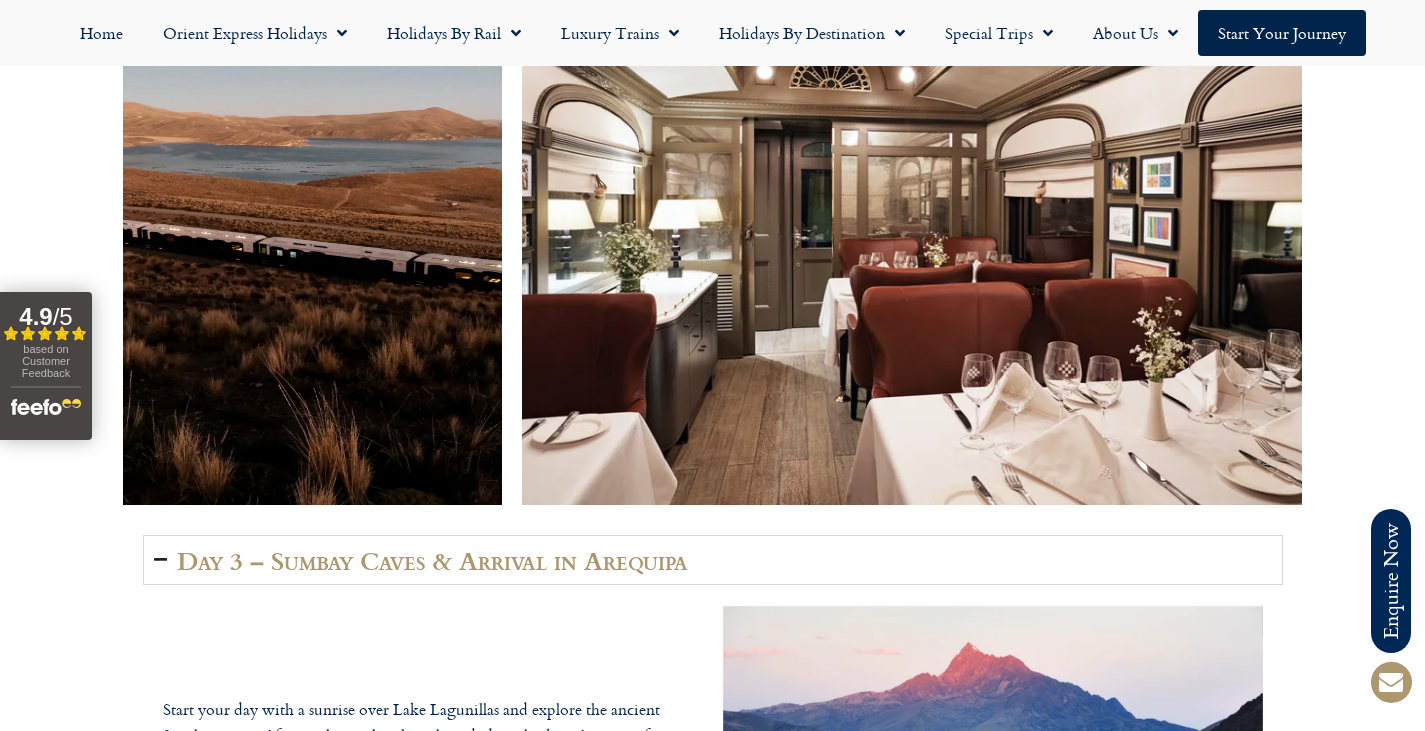 scroll, scrollTop: 4065, scrollLeft: 0, axis: vertical 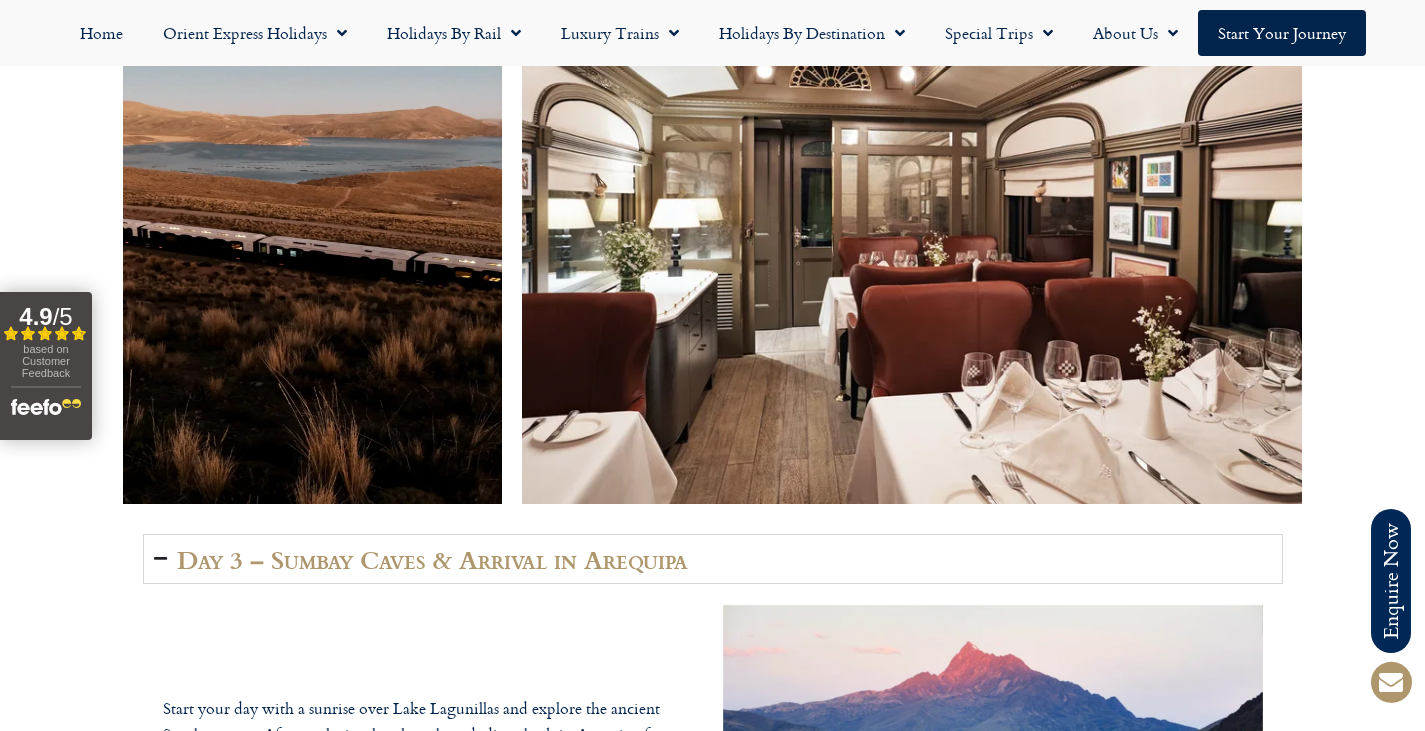 click on "Start your day with a sunrise over Lake Lagunillas and explore the ancient Sumbay caves. After a relaxing lunch on board, disembark in Arequipa for a city tour or a transfer to the airport. Alternatively, visit the breathtaking Colca Canyon for an immersive nature experience (additional supplement applies).  Experience peace and rejuvenation with this luxurious journey through the Peruvian Andes." at bounding box center [713, 785] 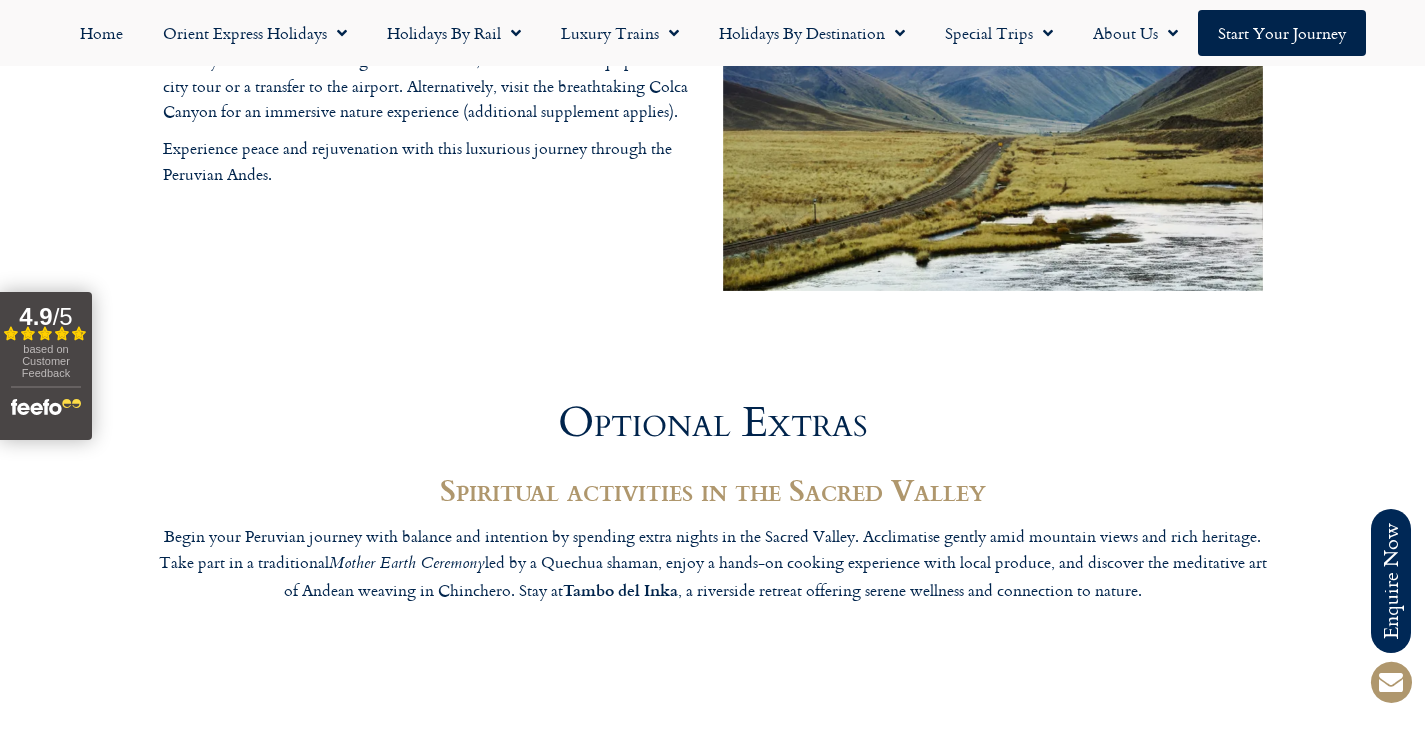scroll, scrollTop: 4740, scrollLeft: 0, axis: vertical 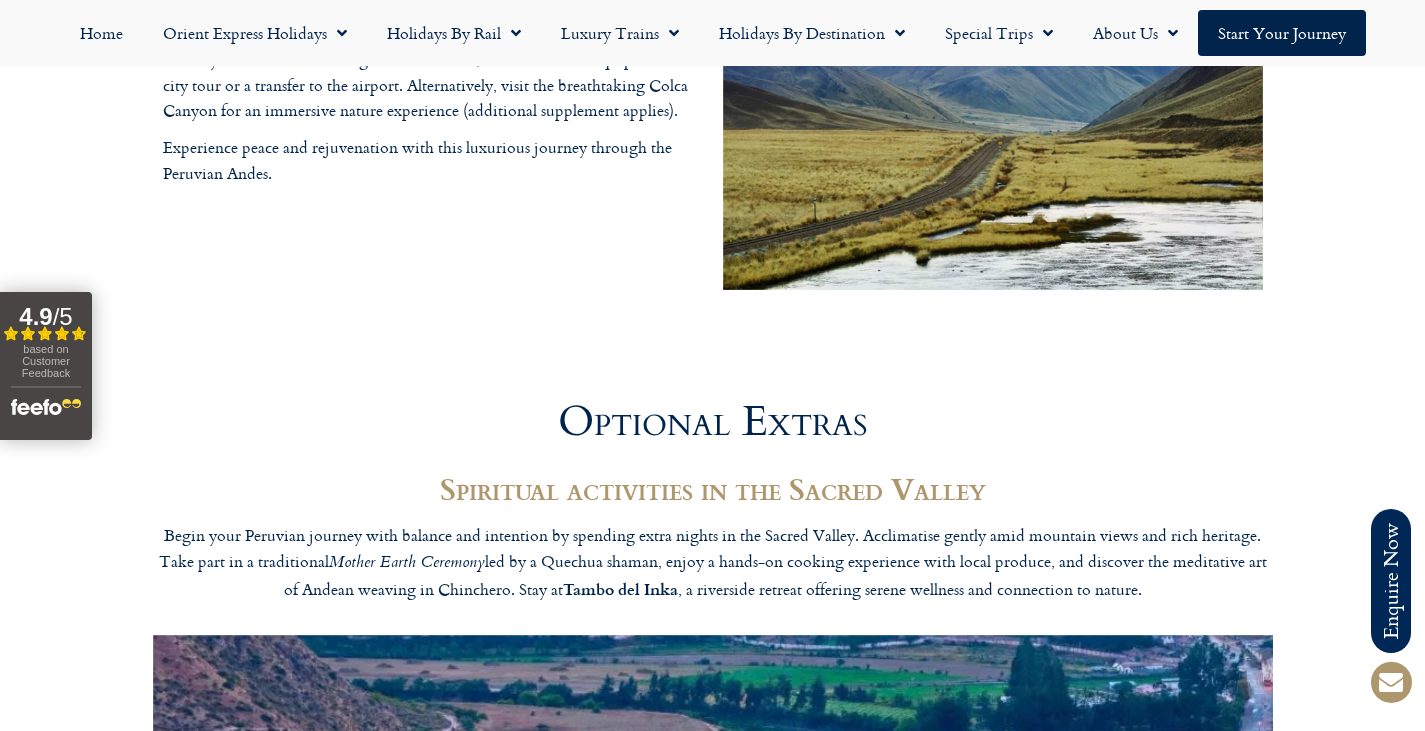 click on "Optional Extras
Spiritual activities in the Sacred Valley
Begin your Peruvian journey with balance and intention by spending extra nights in the Sacred Valley. Acclimatise gently amid mountain views and rich heritage. Take part in a traditional  Mother Earth Ceremony  led by a Quechua shaman, enjoy a hands-on cooking experience with local produce, and discover the meditative art of Andean weaving in Chinchero. Stay at  Tambo del Inka , a riverside retreat offering serene wellness and connection to nature." at bounding box center [712, 911] 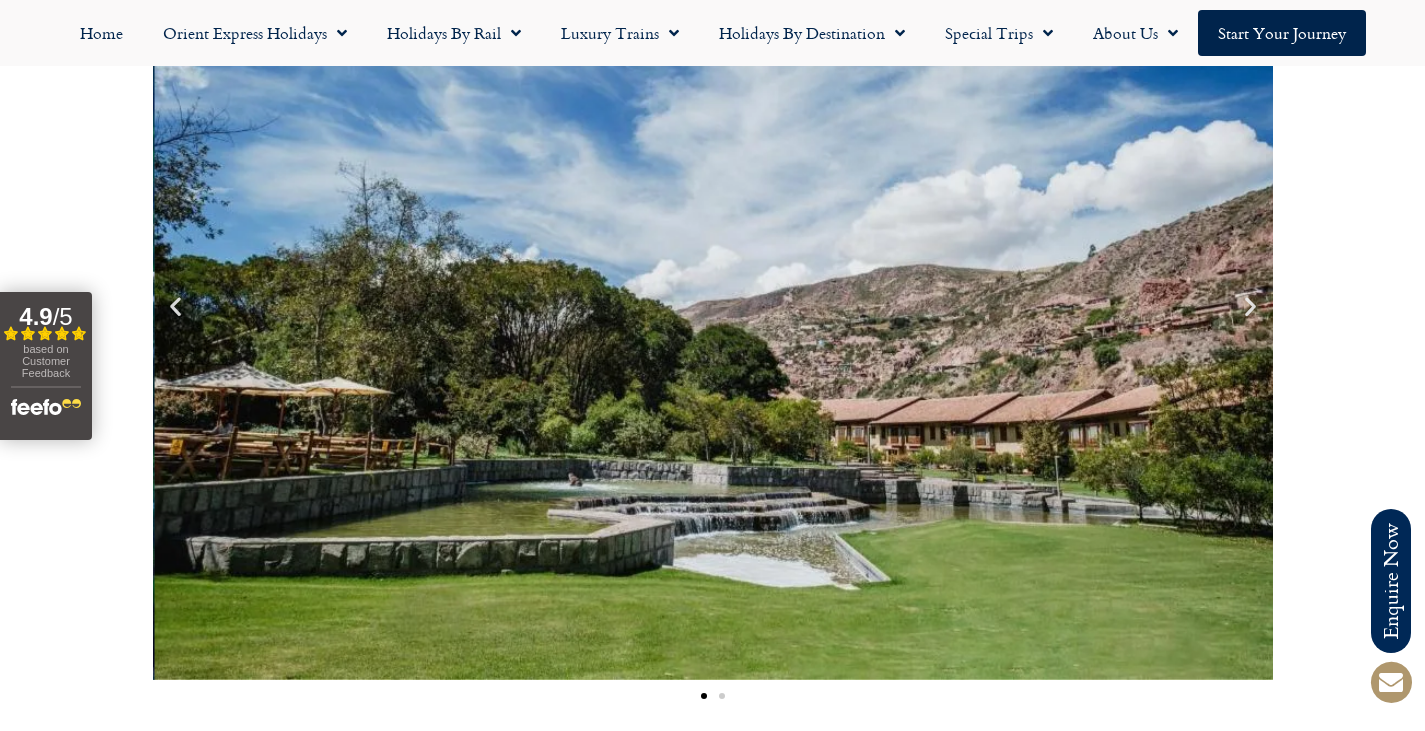 scroll, scrollTop: 5441, scrollLeft: 0, axis: vertical 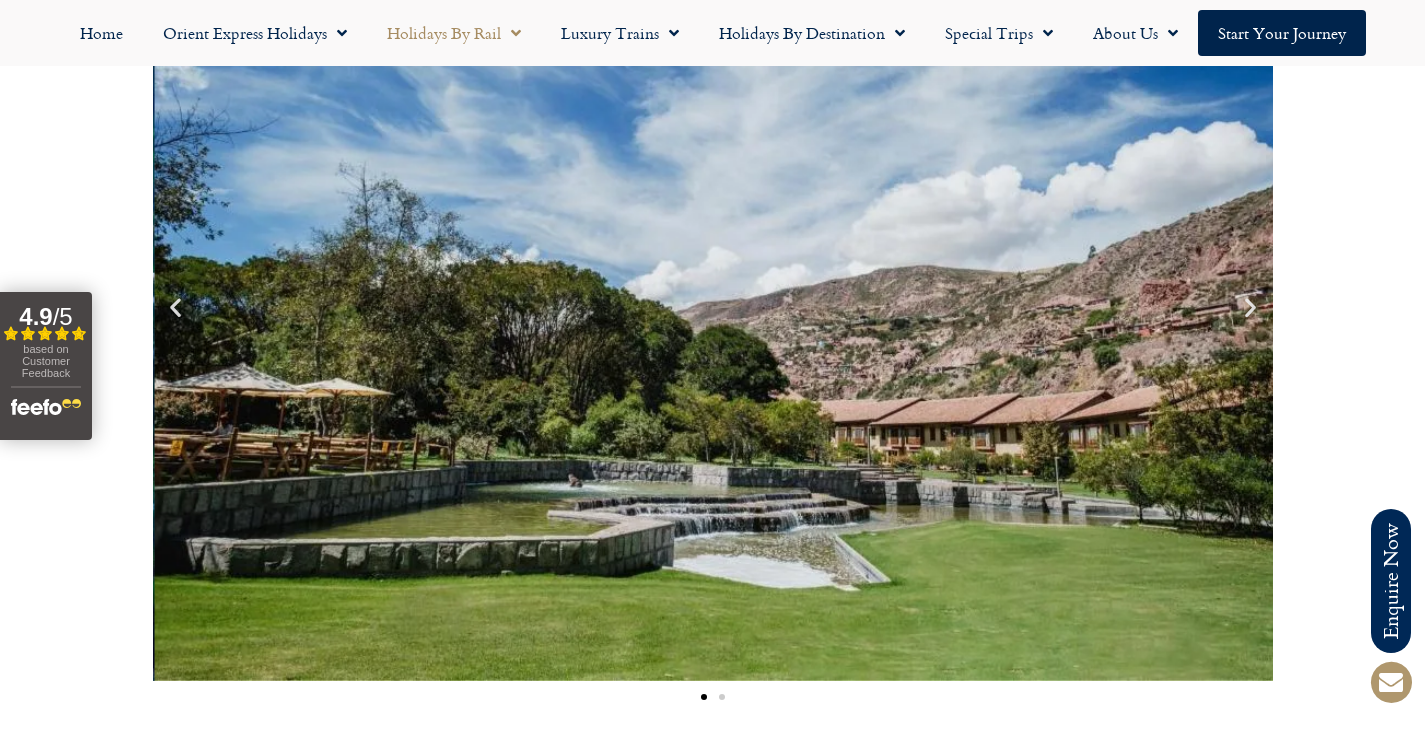click on "Holidays by Rail" 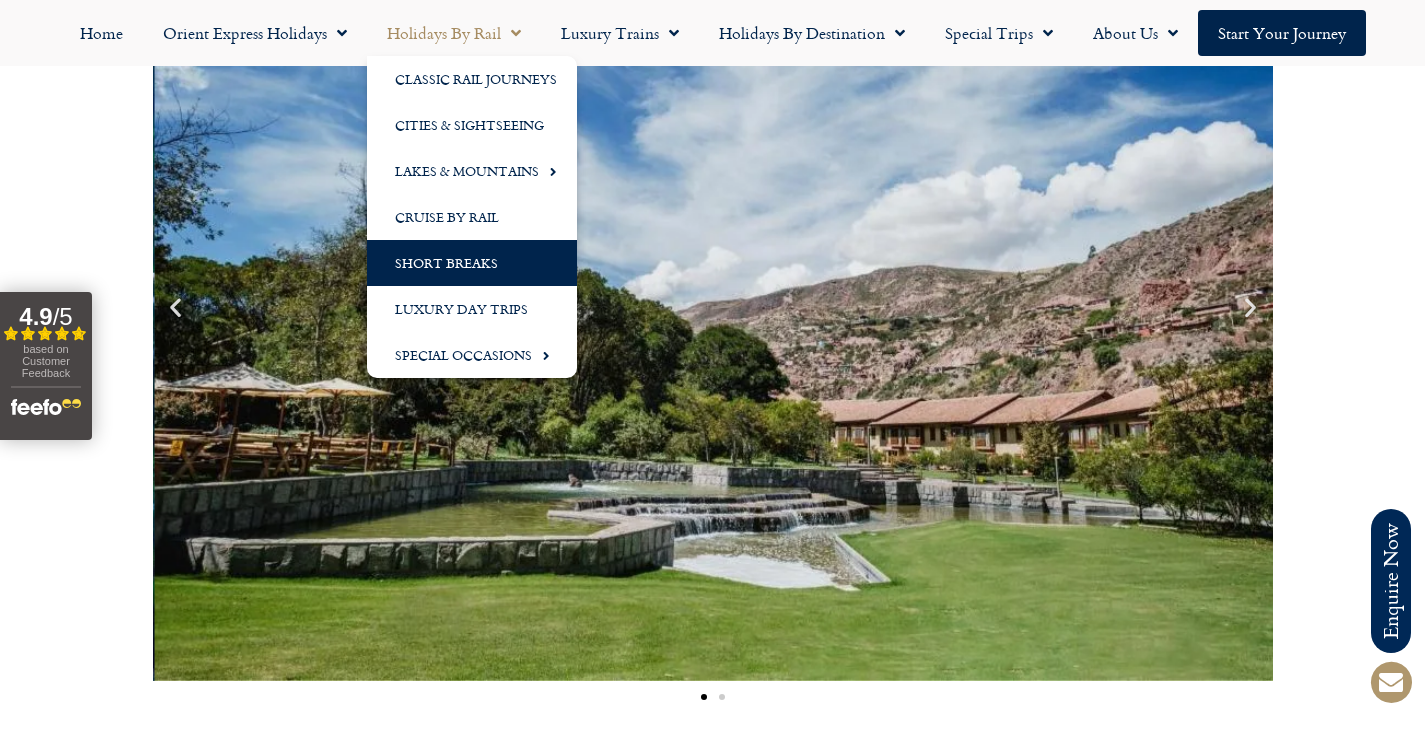 click on "Short Breaks" 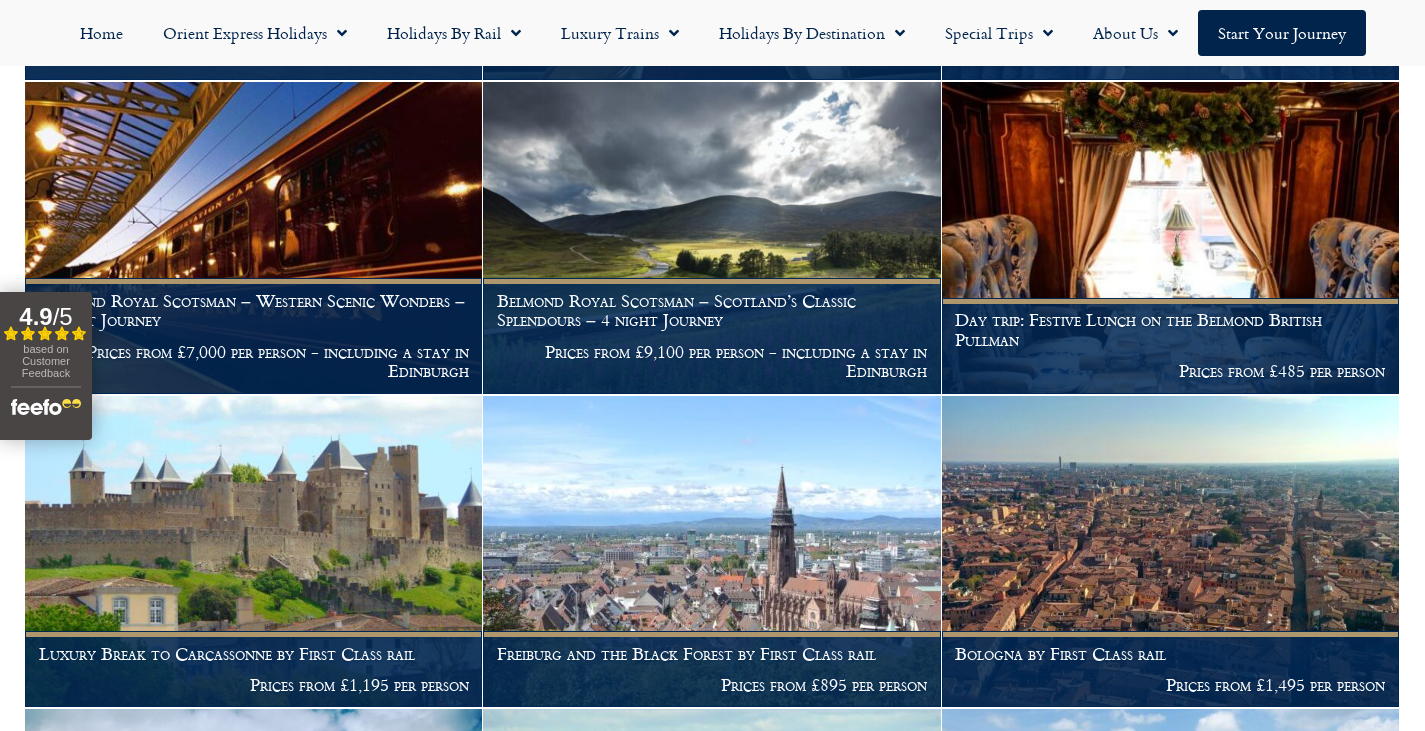 scroll, scrollTop: 1700, scrollLeft: 0, axis: vertical 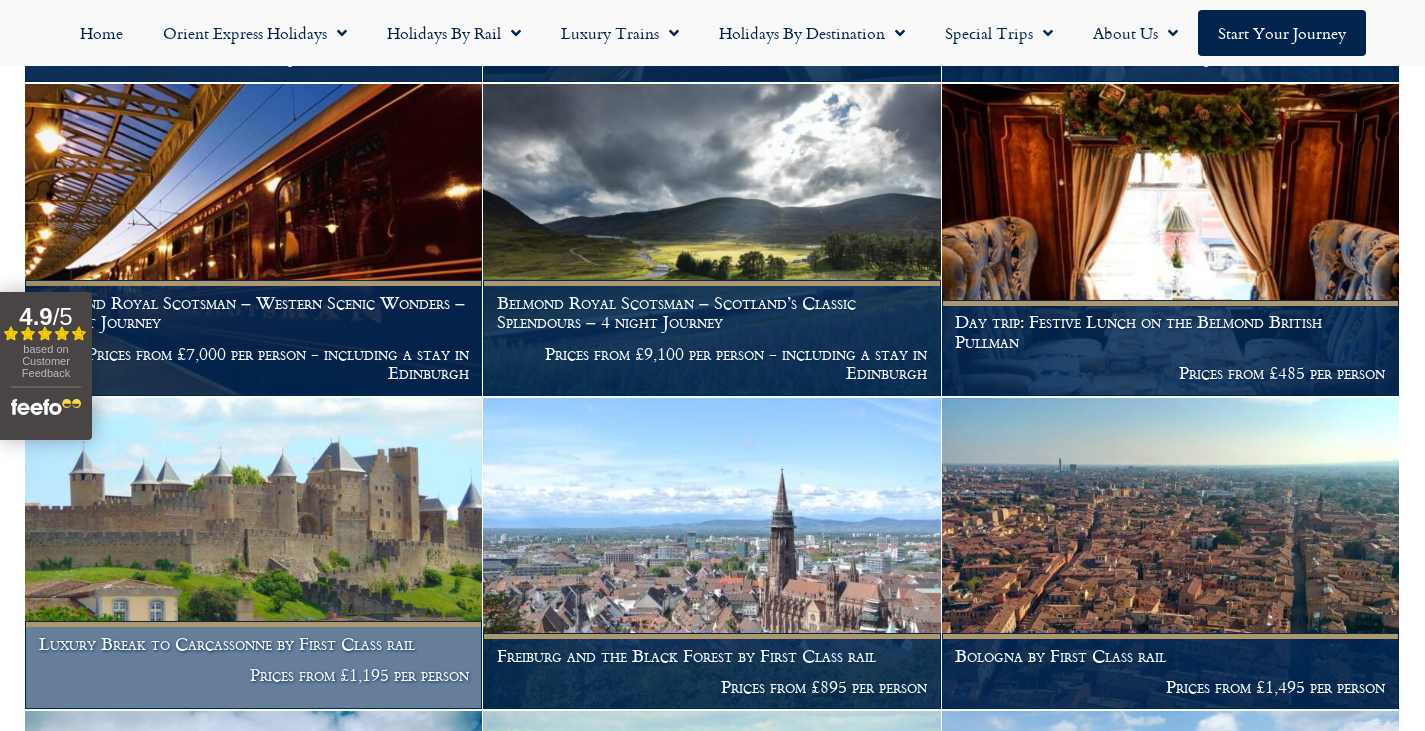 click at bounding box center (253, 554) 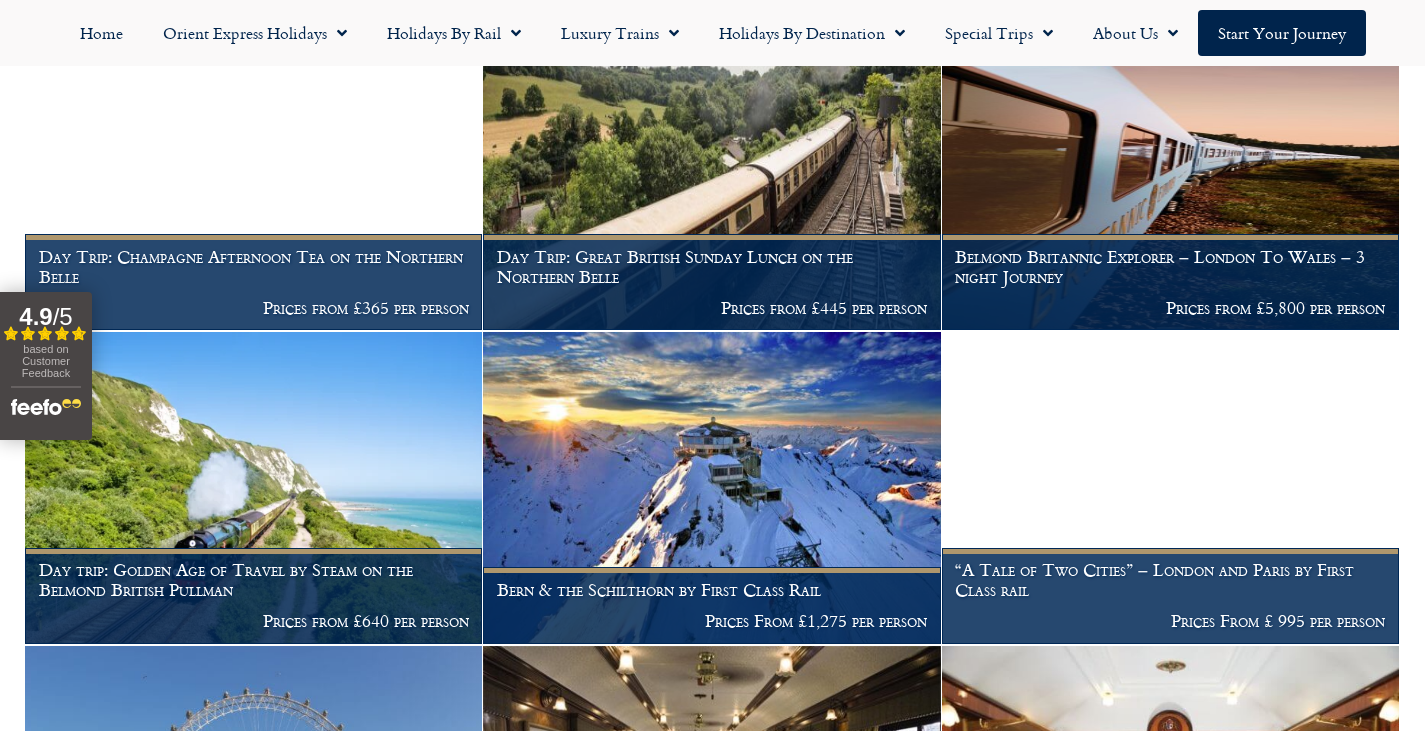 scroll, scrollTop: 824, scrollLeft: 0, axis: vertical 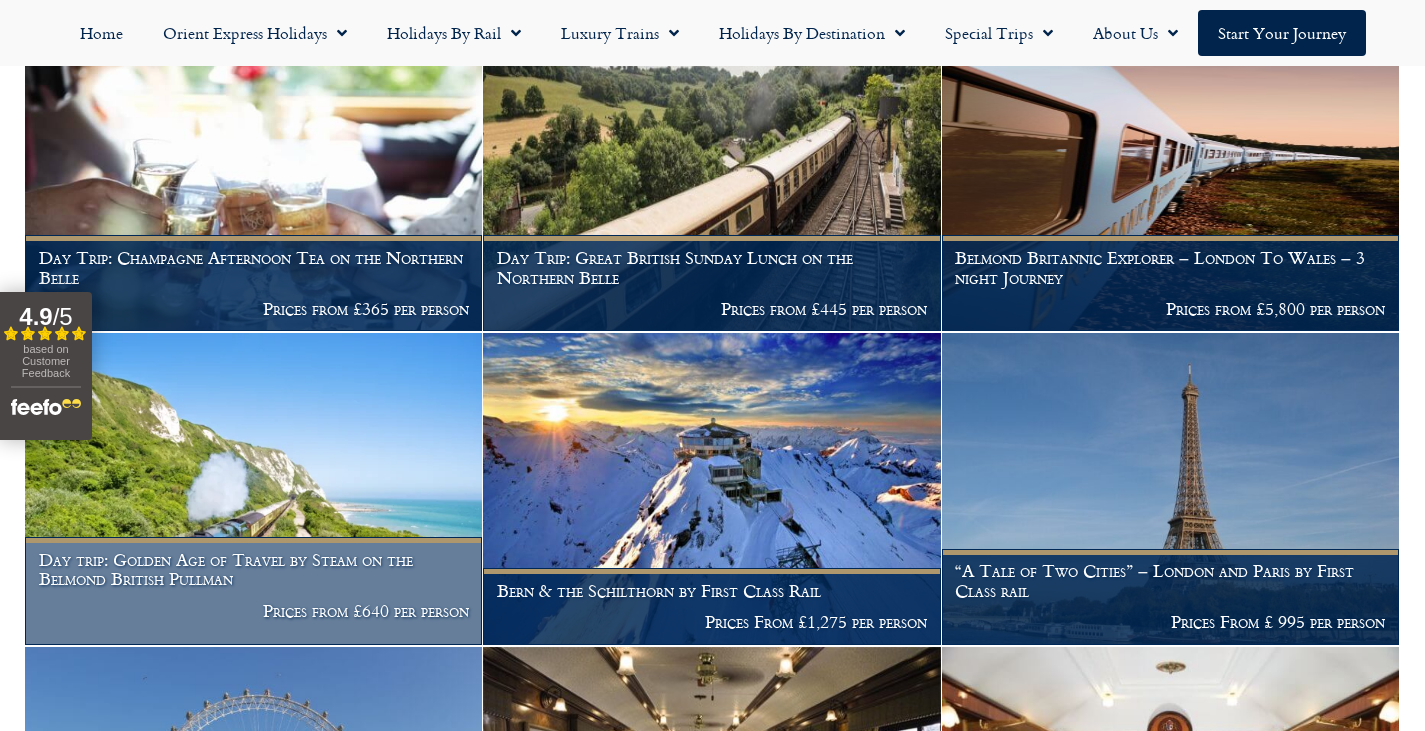click at bounding box center [253, 489] 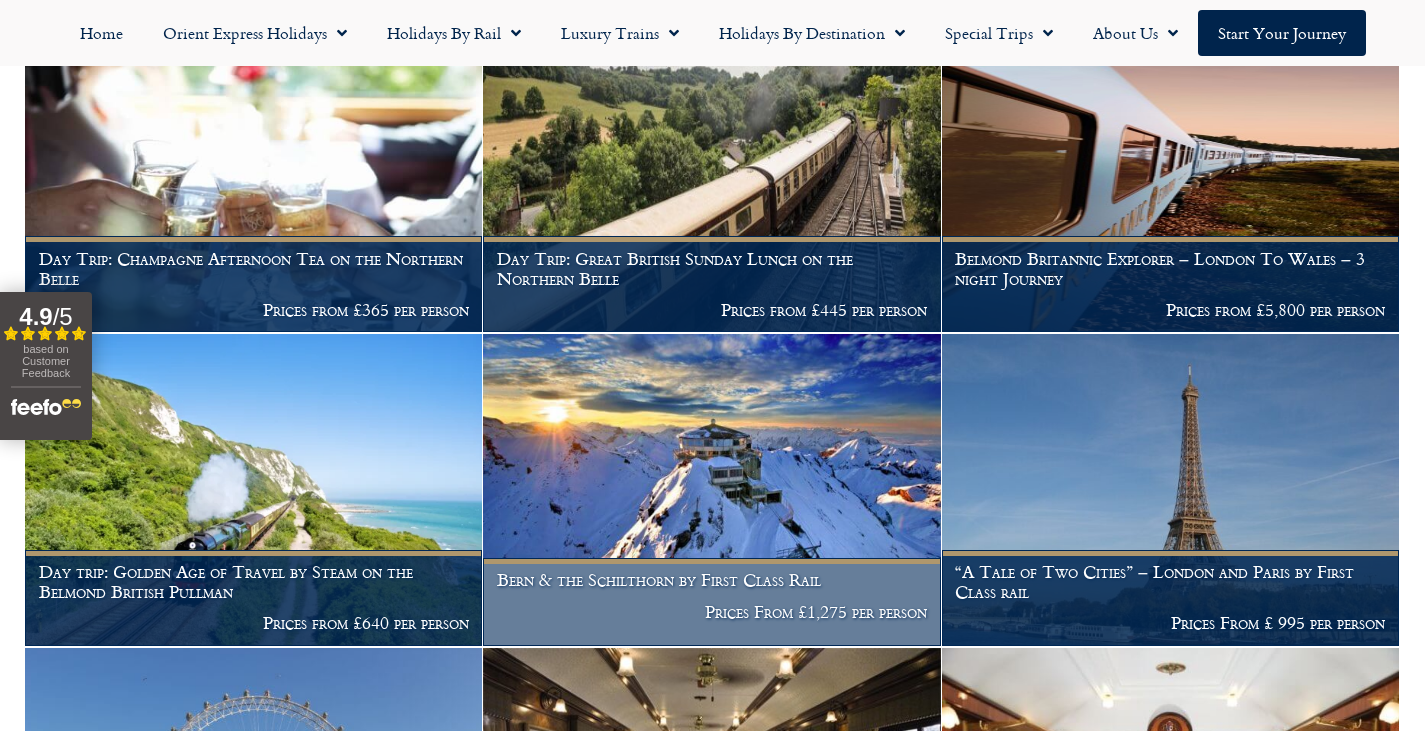 click at bounding box center (711, 490) 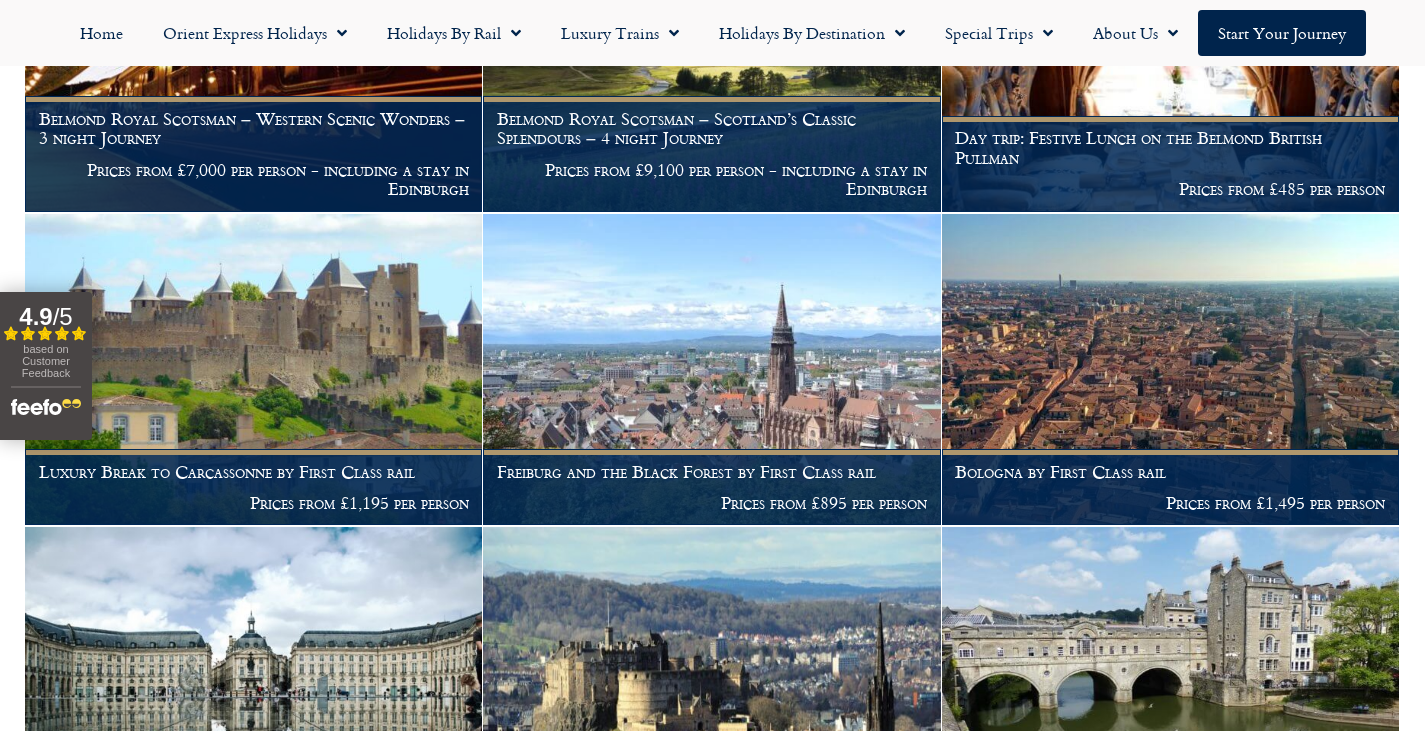 scroll, scrollTop: 1896, scrollLeft: 0, axis: vertical 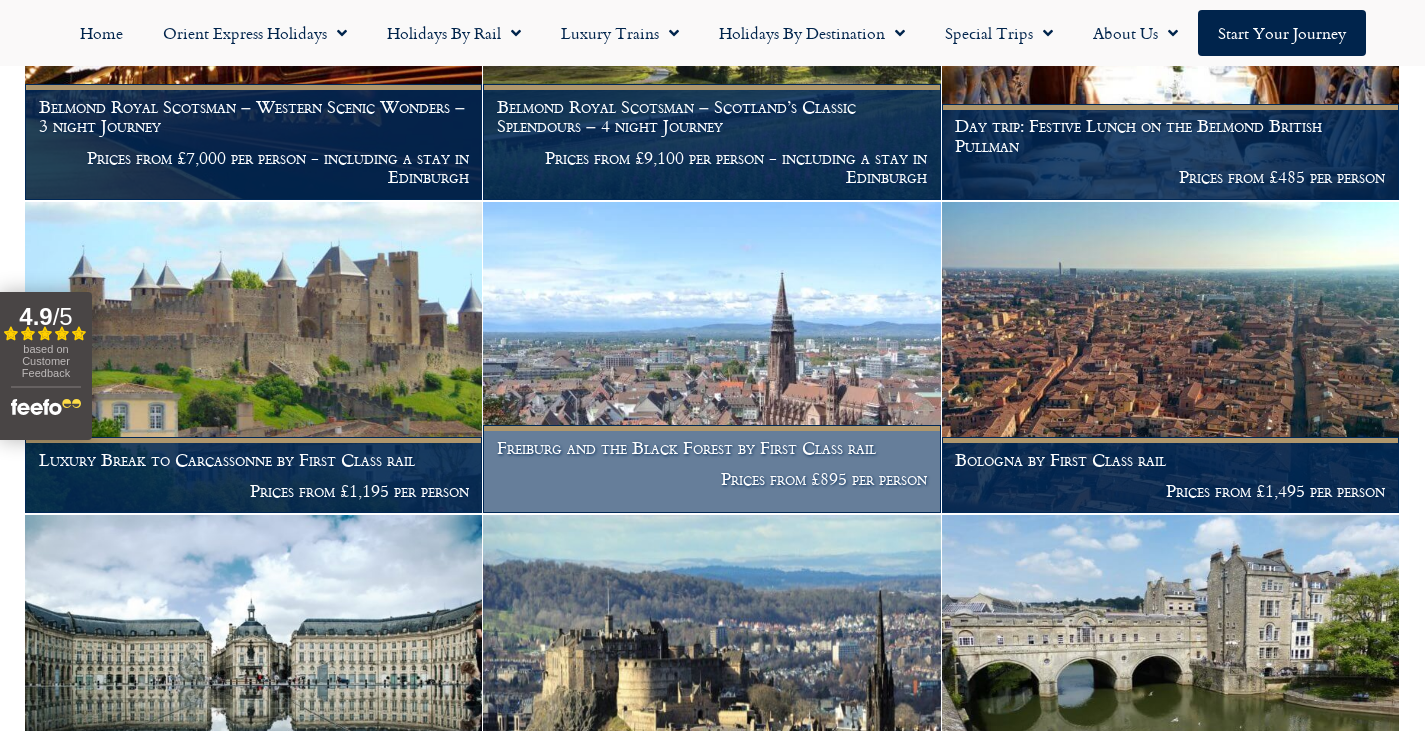 click on "Freiburg and the Black Forest by First Class rail" at bounding box center [712, 448] 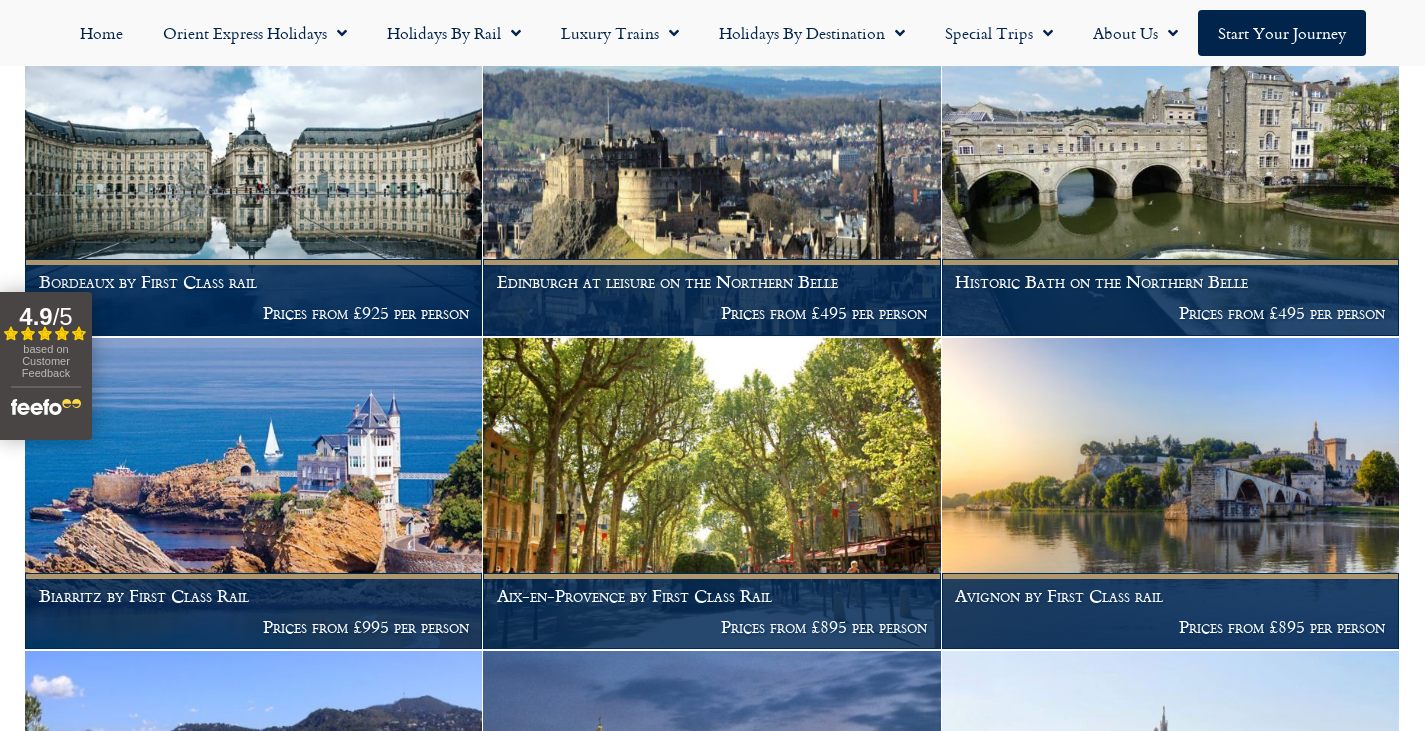 scroll, scrollTop: 2389, scrollLeft: 0, axis: vertical 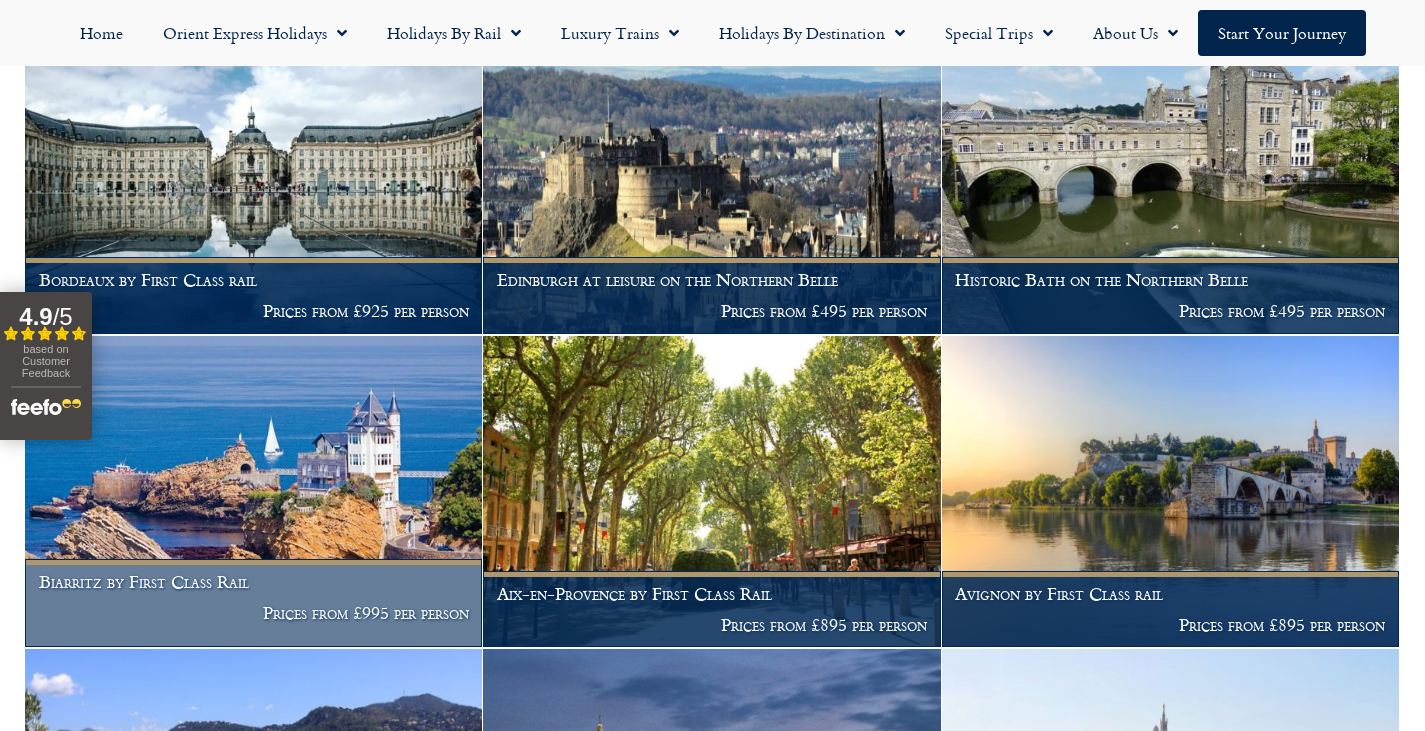 click at bounding box center [253, 492] 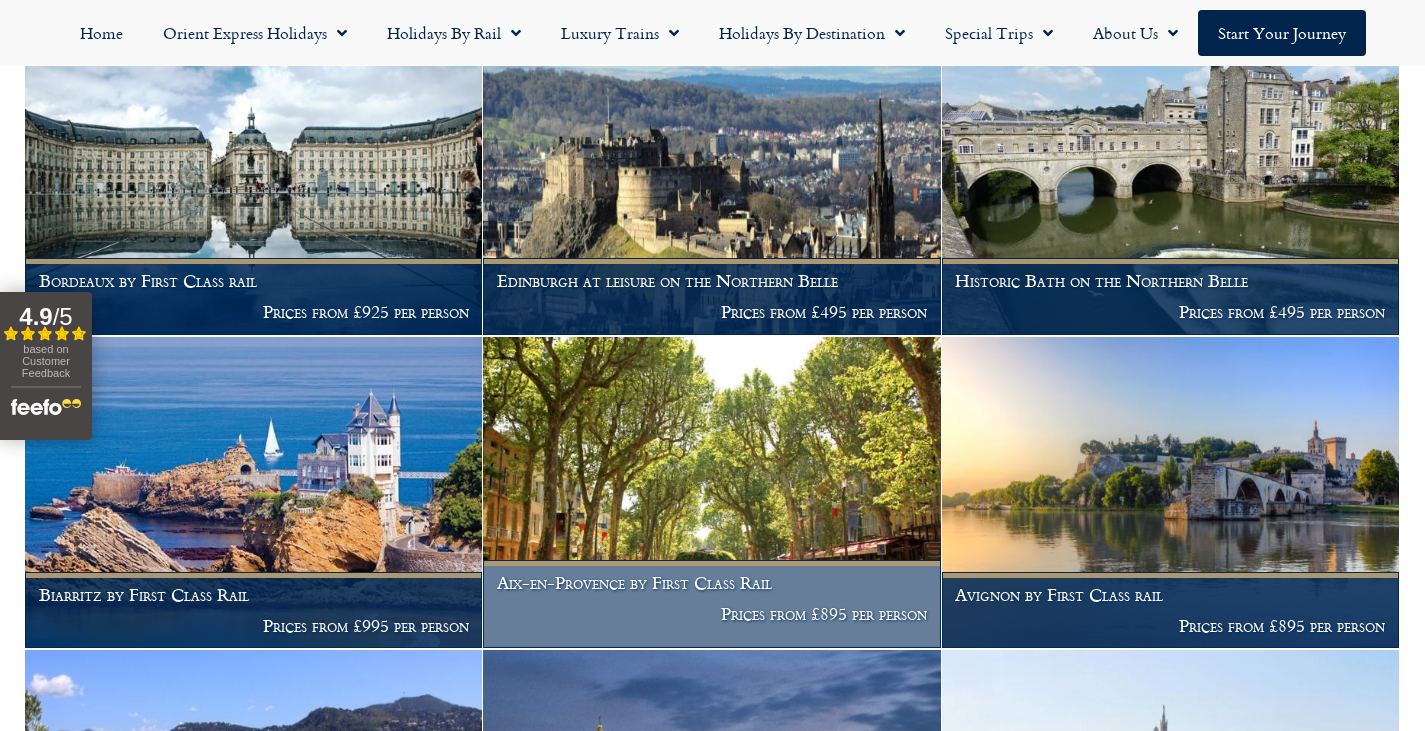 click on "Aix-en-Provence by First Class Rail" at bounding box center (712, 583) 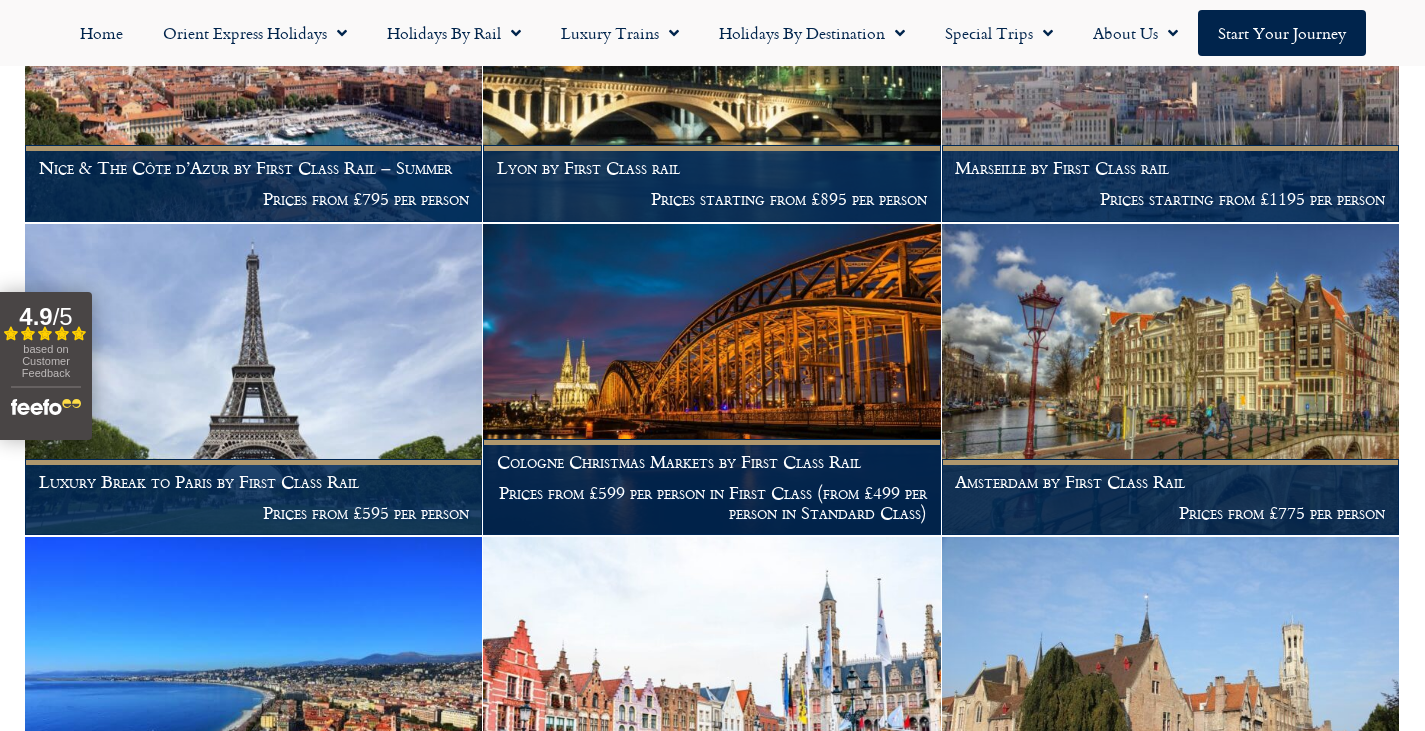 scroll, scrollTop: 3140, scrollLeft: 0, axis: vertical 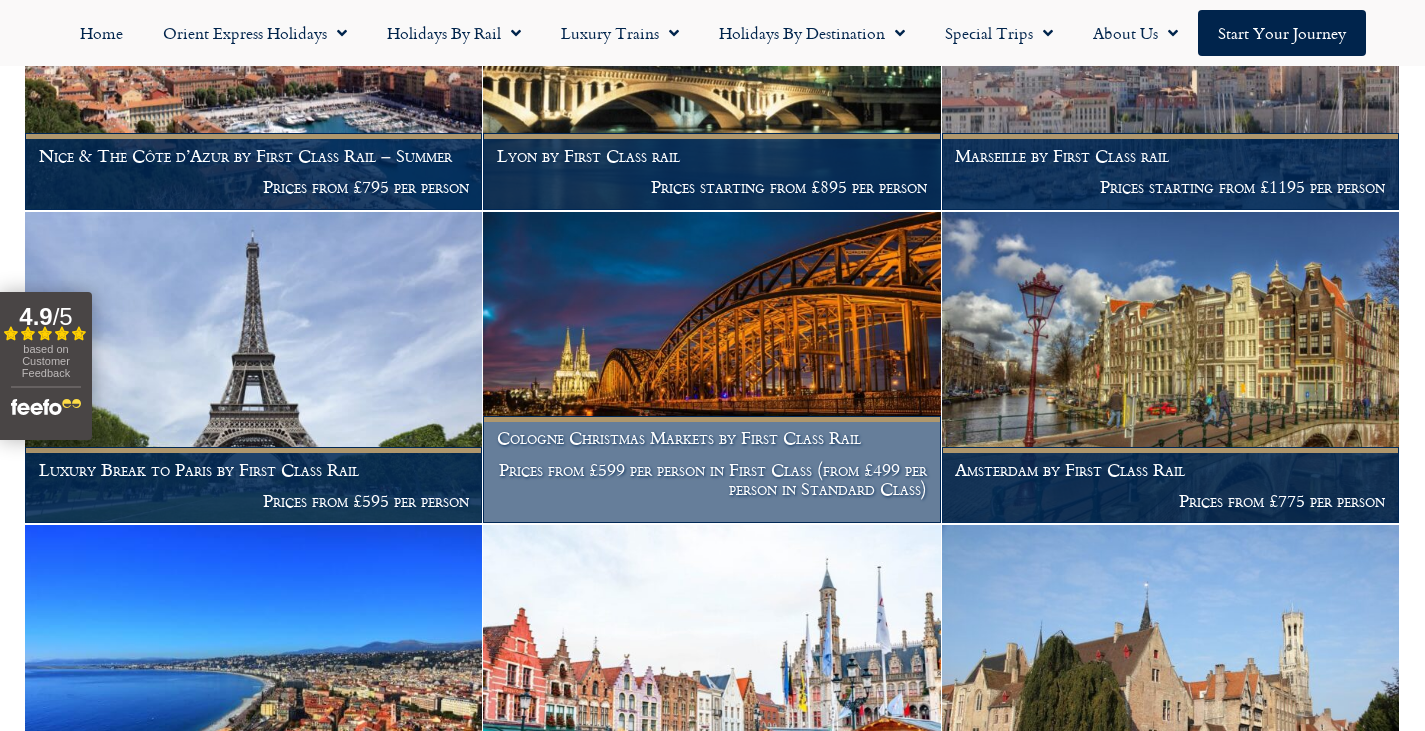 click at bounding box center [711, 368] 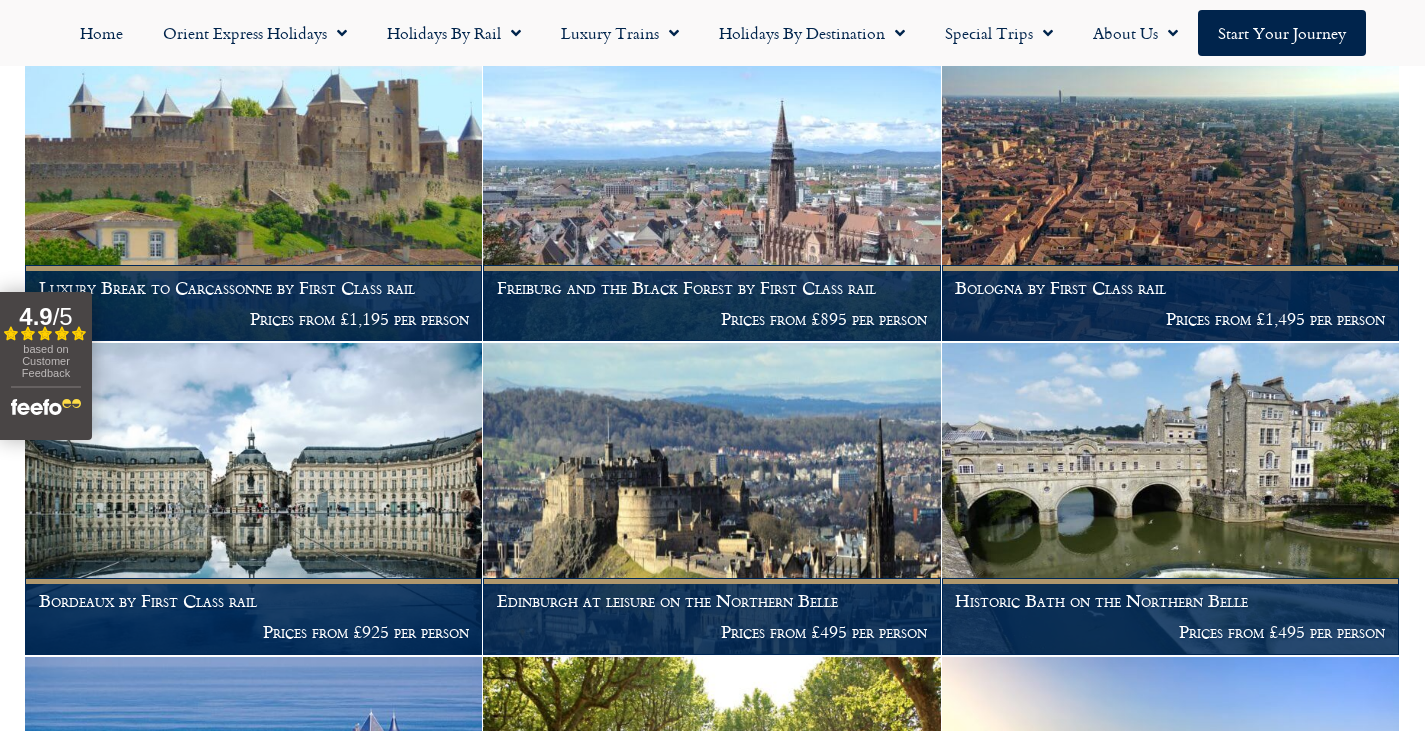 scroll, scrollTop: 2062, scrollLeft: 0, axis: vertical 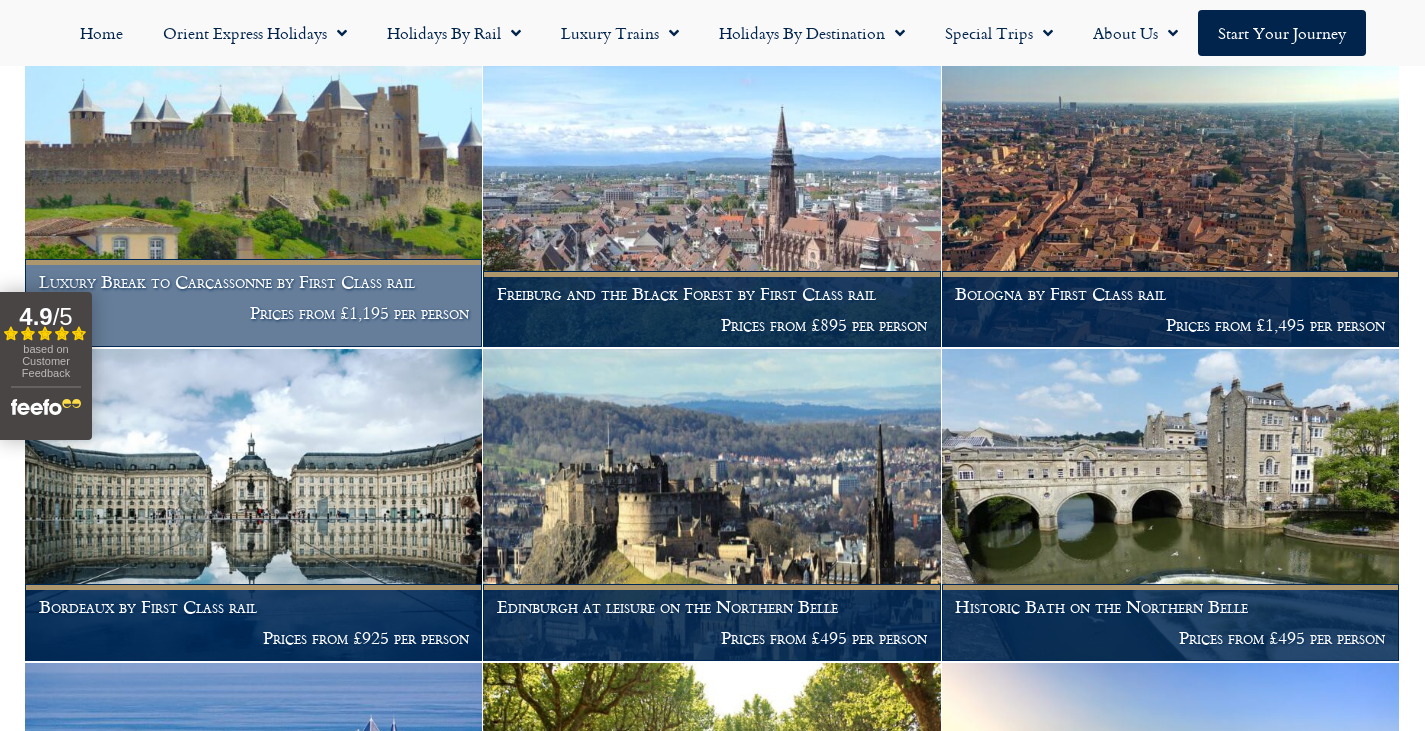 click on "Luxury Break to Carcassonne by First Class rail" at bounding box center [254, 282] 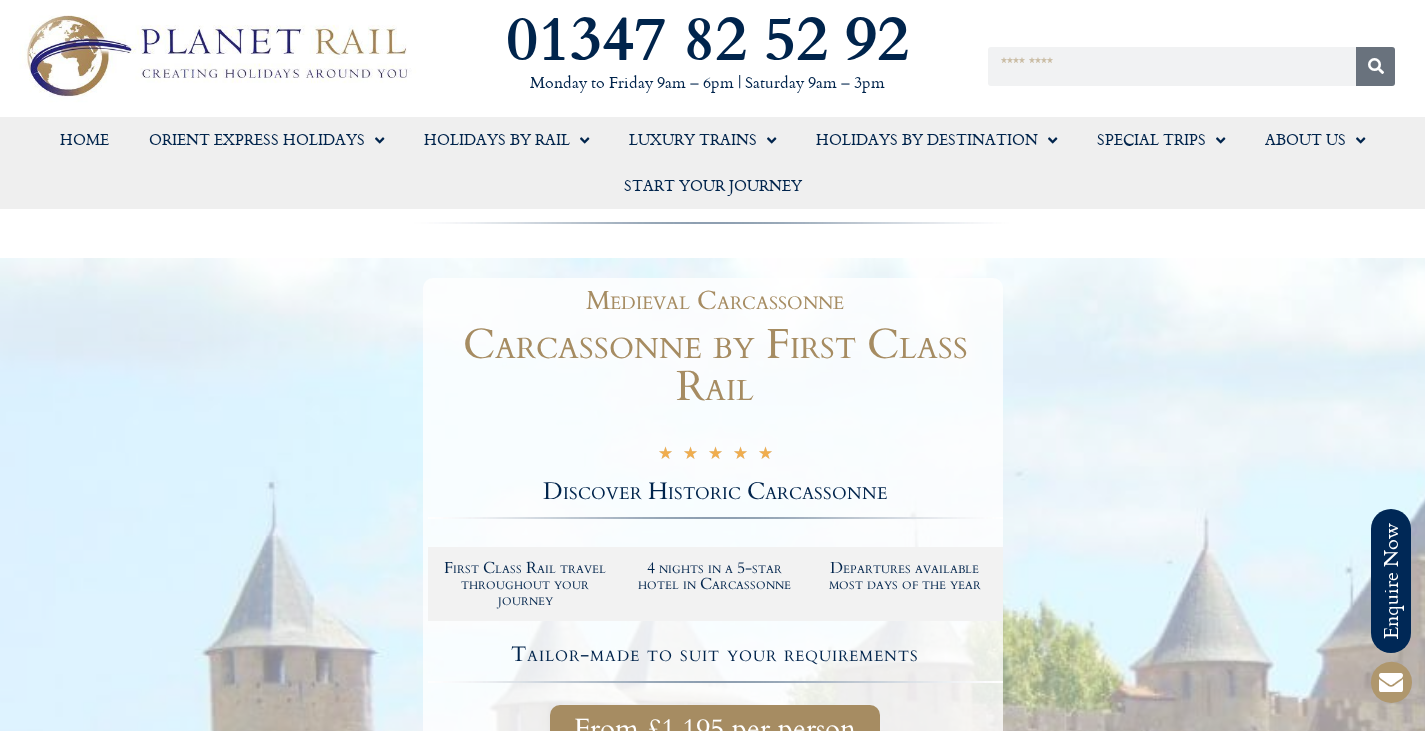 scroll, scrollTop: 6, scrollLeft: 0, axis: vertical 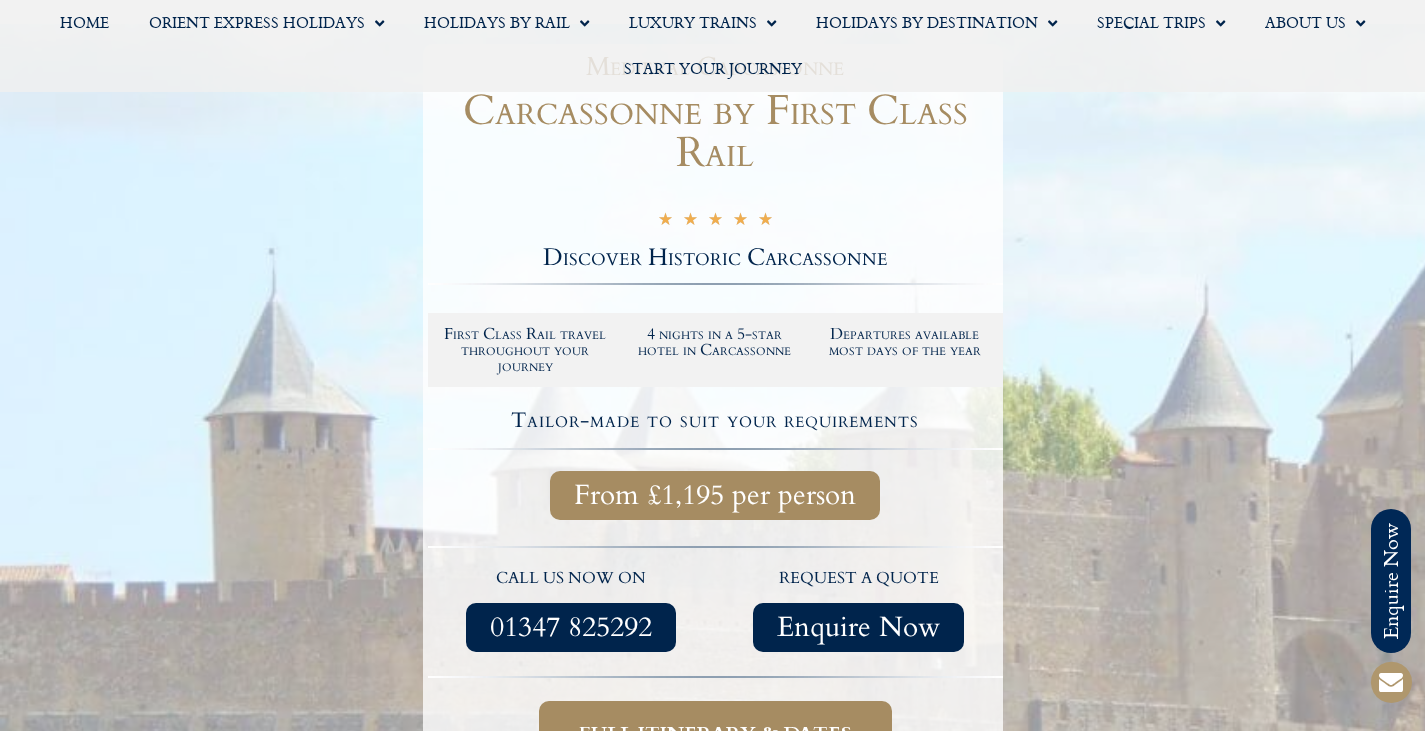 click on "Full itinerary & dates" at bounding box center [715, 733] 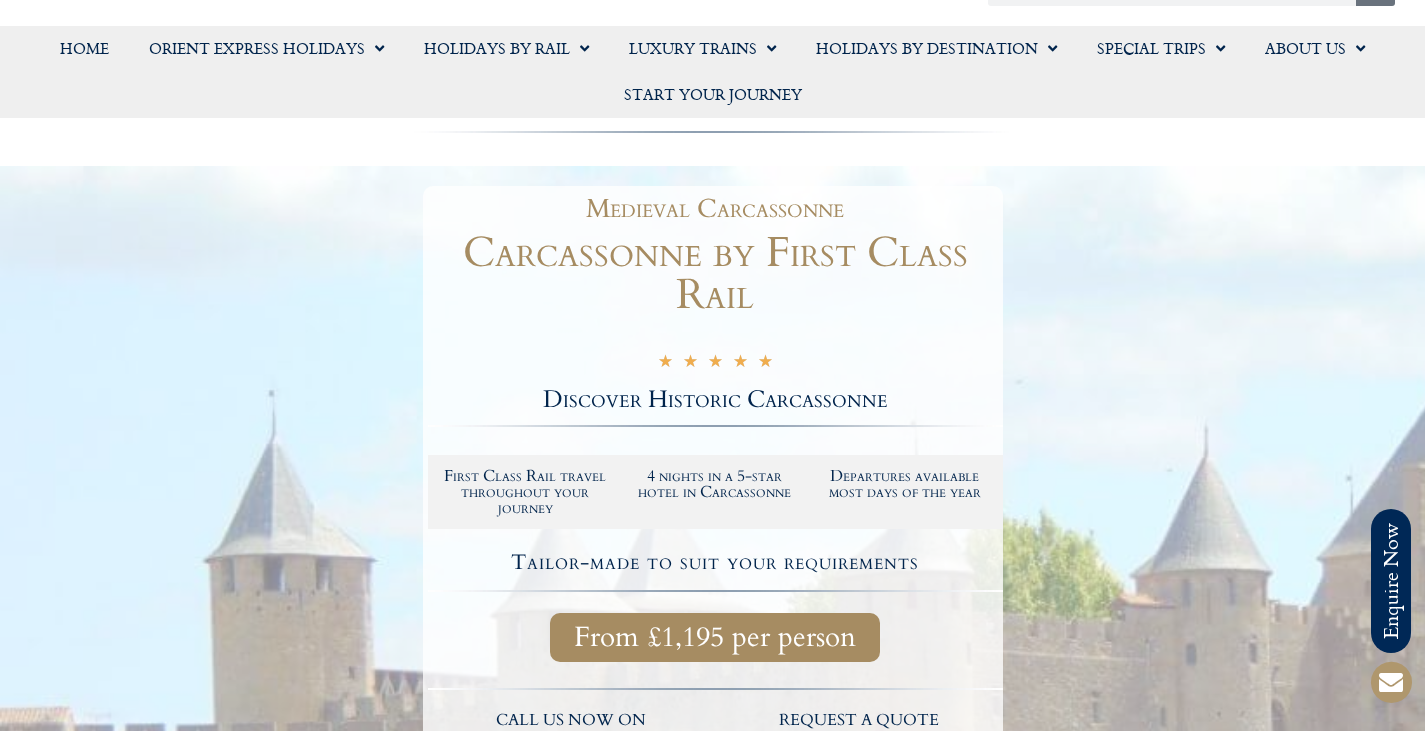 scroll, scrollTop: 158, scrollLeft: 0, axis: vertical 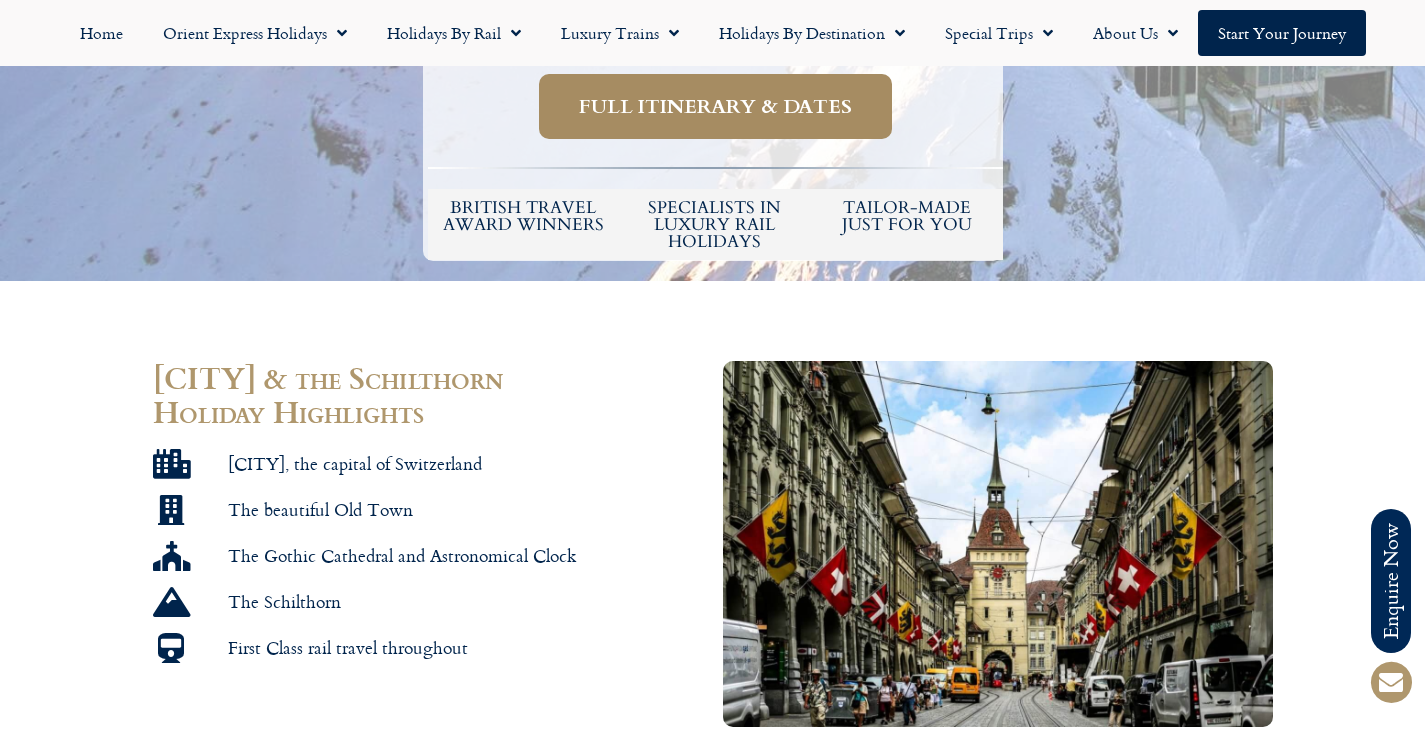 click on "Full itinerary & dates" at bounding box center (715, 106) 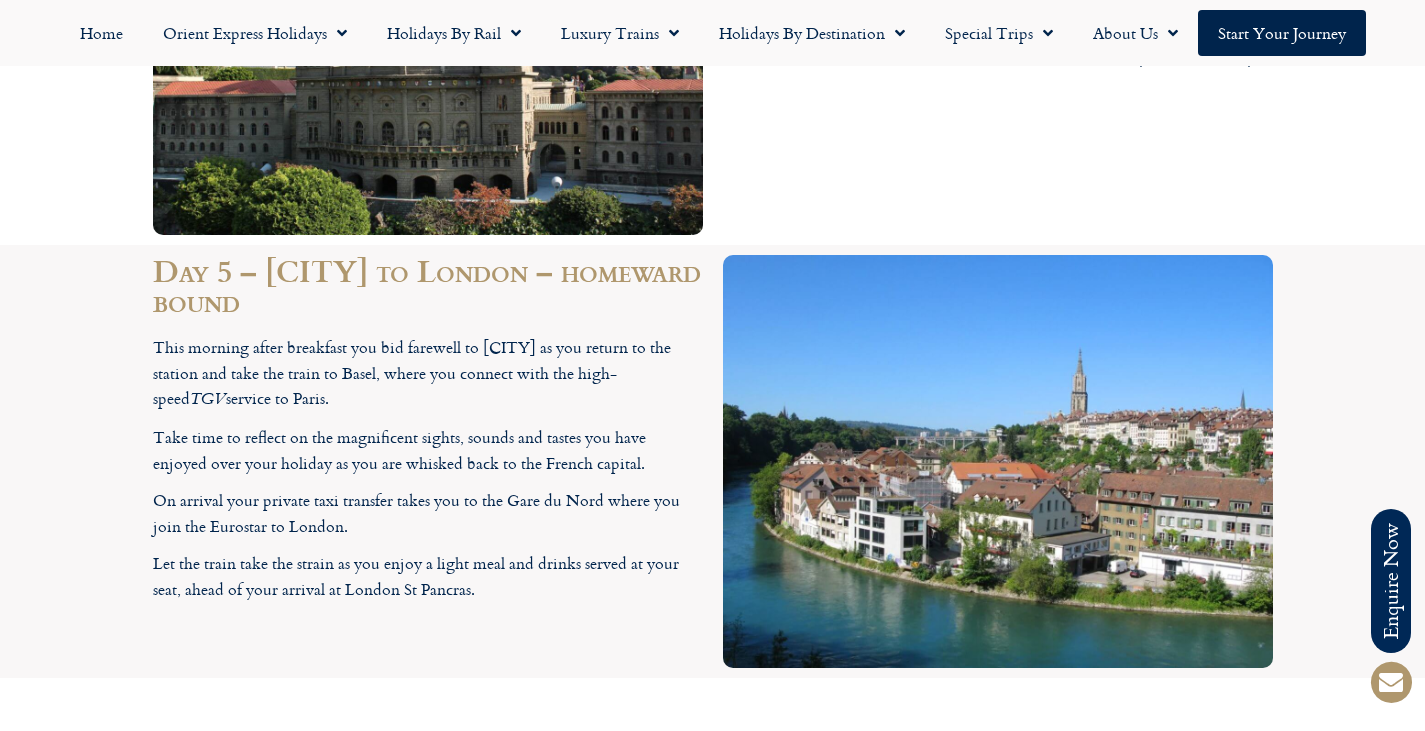 scroll, scrollTop: 4804, scrollLeft: 0, axis: vertical 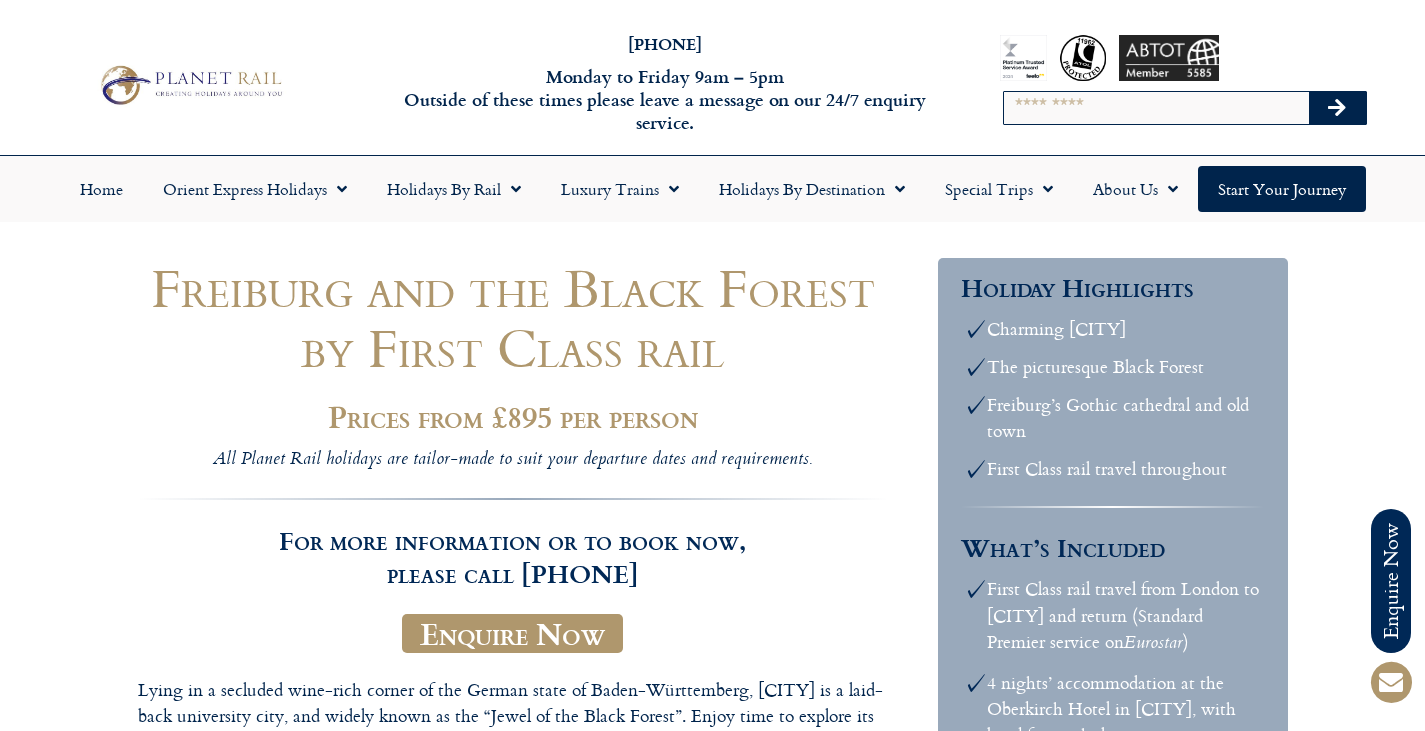 click on "Call us on  [PHONE]  to enquire about our tailor made holidays by rail
FURTHER INFORMATION
Insure your trip with Holiday Extras
Planet Rail on Facebook
Follow us on Twitter
Booking Conditions
Terms of Use
Privacy & Cookies
Employment Opportunities
Insure your trip with Holiday Extras
Planet Rail on Facebook
Follow us on Twitter
Booking Conditions
Terms of Use
Privacy & Cookies
Employment Opportunities
ARTICLES
Art at the Belvedere Palace in Vienna" at bounding box center [712, 1916] 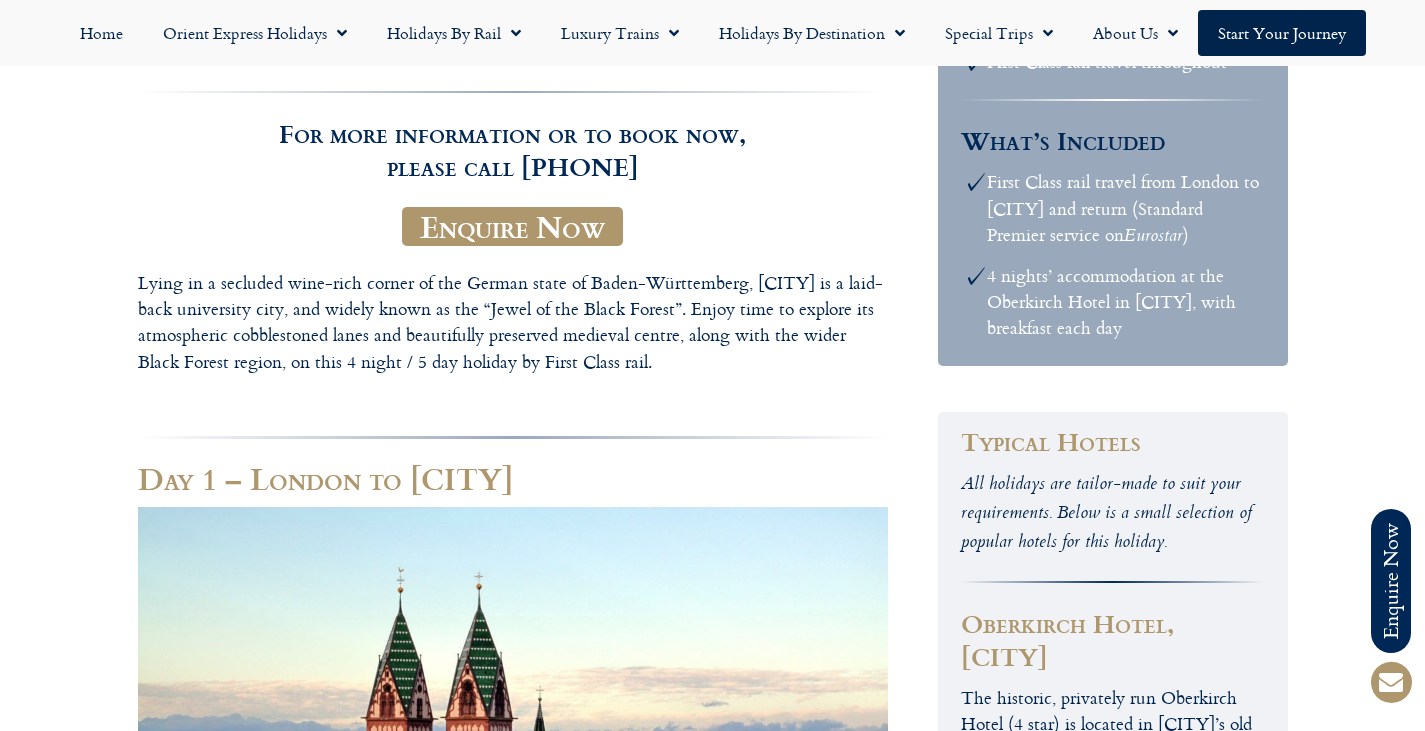 scroll, scrollTop: 413, scrollLeft: 0, axis: vertical 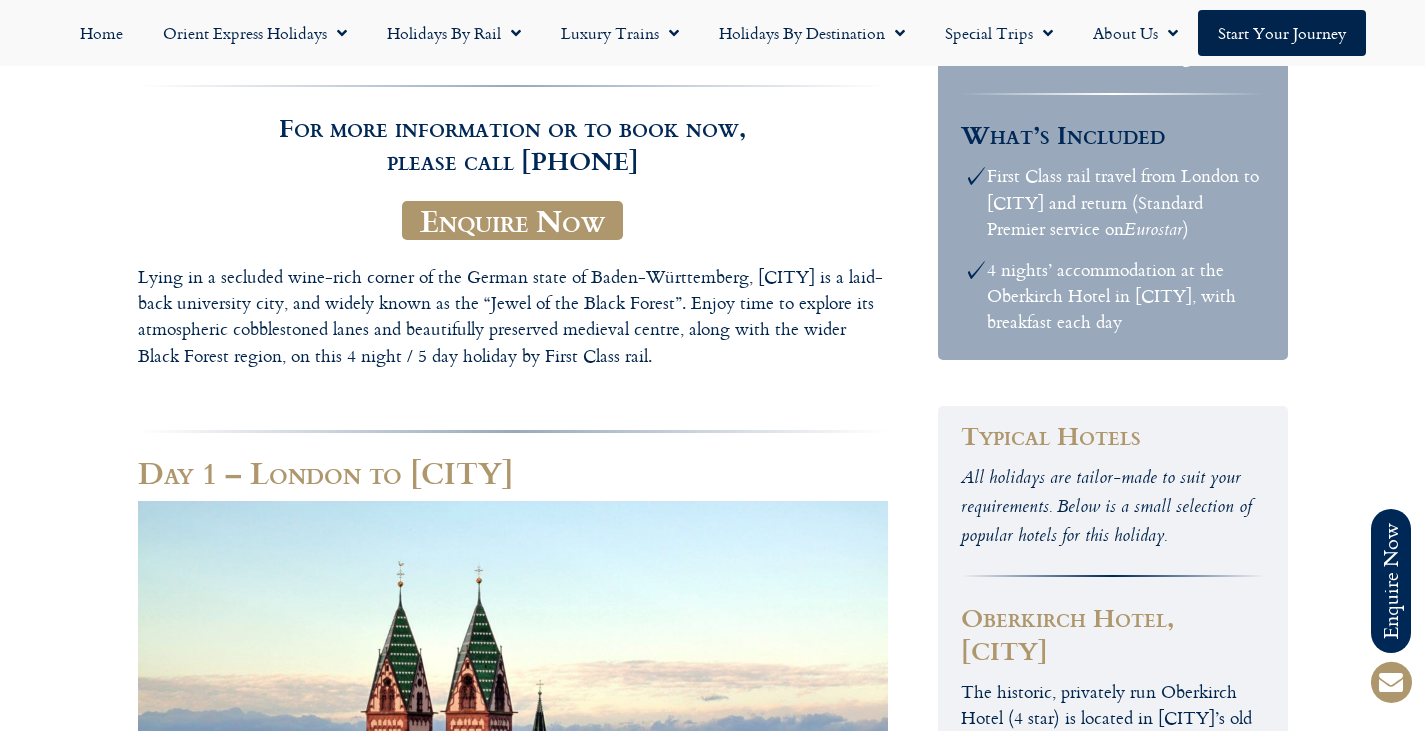 click on "Call us on  [PHONE]  to enquire about our tailor made holidays by rail
FURTHER INFORMATION
Insure your trip with Holiday Extras
Planet Rail on Facebook
Follow us on Twitter
Booking Conditions
Terms of Use
Privacy & Cookies
Employment Opportunities
Insure your trip with Holiday Extras
Planet Rail on Facebook
Follow us on Twitter
Booking Conditions
Terms of Use
Privacy & Cookies
Employment Opportunities
ARTICLES
Art at the Belvedere Palace in Vienna" at bounding box center [712, 1503] 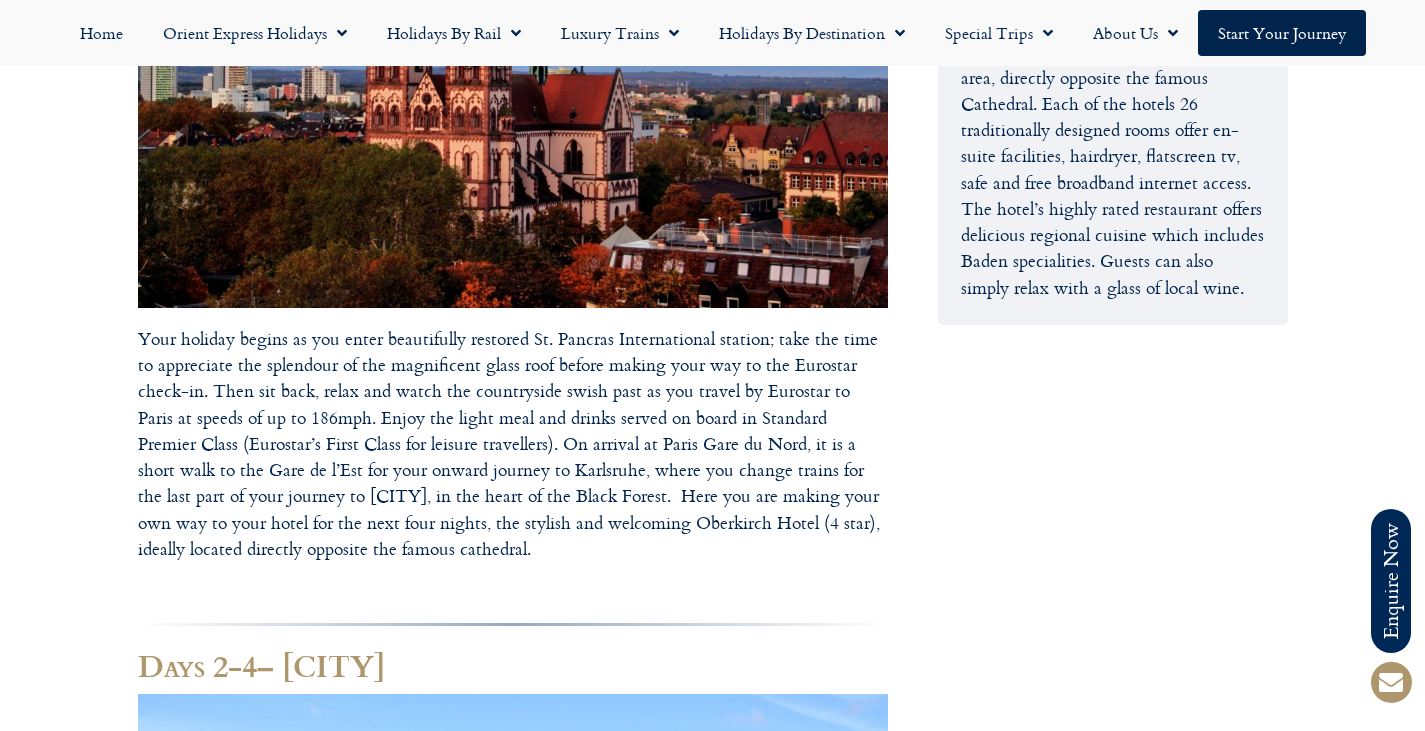 scroll, scrollTop: 1111, scrollLeft: 0, axis: vertical 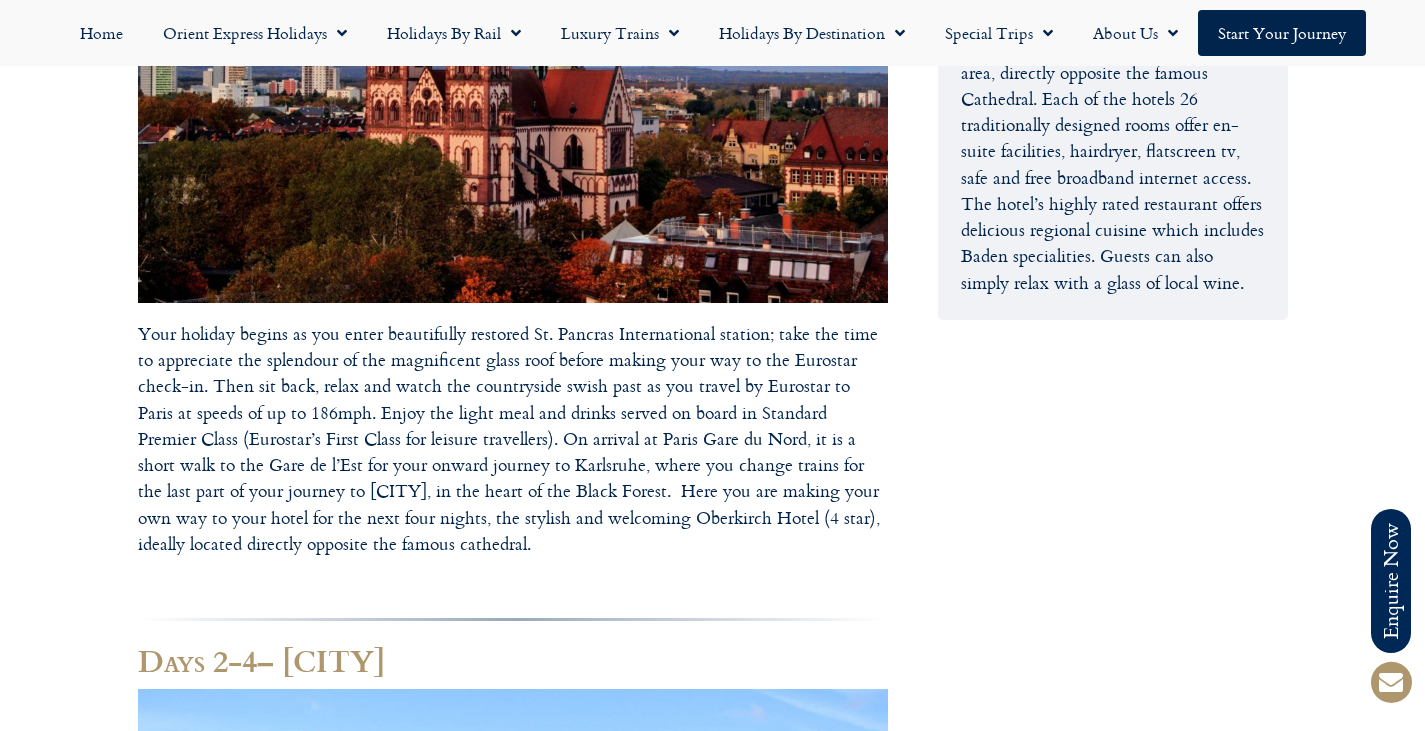 click on "Call us on  [PHONE]  to enquire about our tailor made holidays by rail
FURTHER INFORMATION
Insure your trip with Holiday Extras
Planet Rail on Facebook
Follow us on Twitter
Booking Conditions
Terms of Use
Privacy & Cookies
Employment Opportunities
Insure your trip with Holiday Extras
Planet Rail on Facebook
Follow us on Twitter
Booking Conditions
Terms of Use
Privacy & Cookies
Employment Opportunities
ARTICLES
Art at the Belvedere Palace in Vienna" at bounding box center [712, 805] 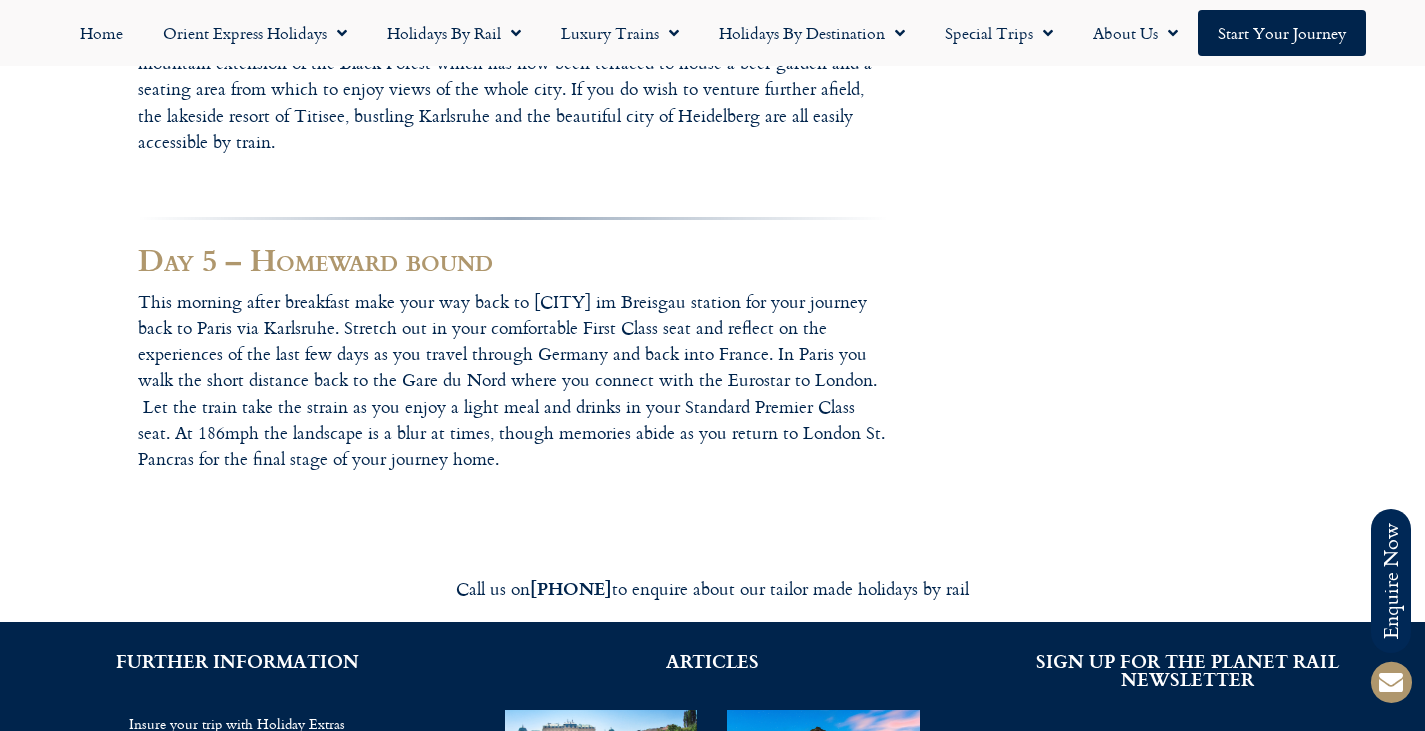 scroll, scrollTop: 2403, scrollLeft: 0, axis: vertical 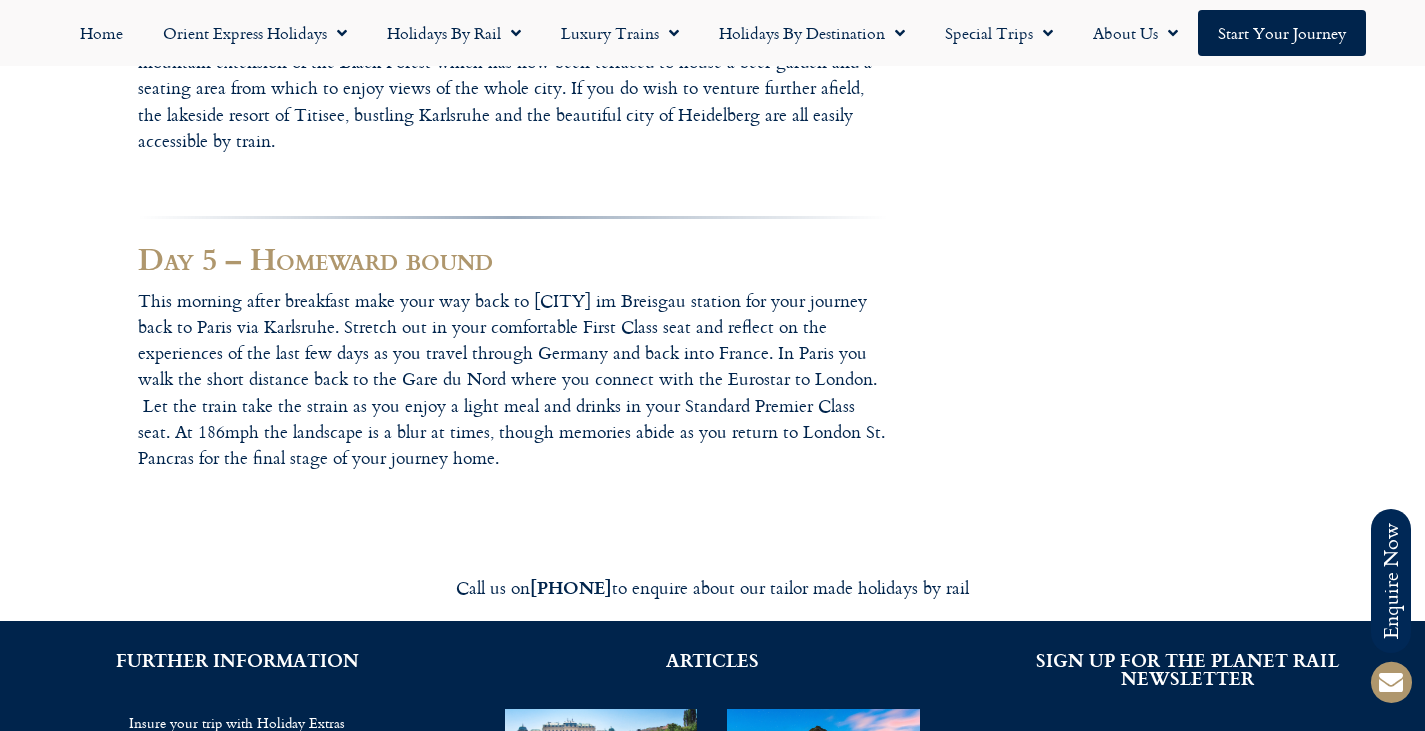 click on "Call us on  01347 66 53 33  to enquire about our tailor made holidays by rail
FURTHER INFORMATION
Insure your trip with Holiday Extras
Planet Rail on Facebook
Follow us on Twitter
Booking Conditions
Terms of Use
Privacy & Cookies
Employment Opportunities
Insure your trip with Holiday Extras
Planet Rail on Facebook
Follow us on Twitter
Booking Conditions
Terms of Use
Privacy & Cookies
Employment Opportunities
ARTICLES
Art at the Belvedere Palace in Vienna" at bounding box center [712, -487] 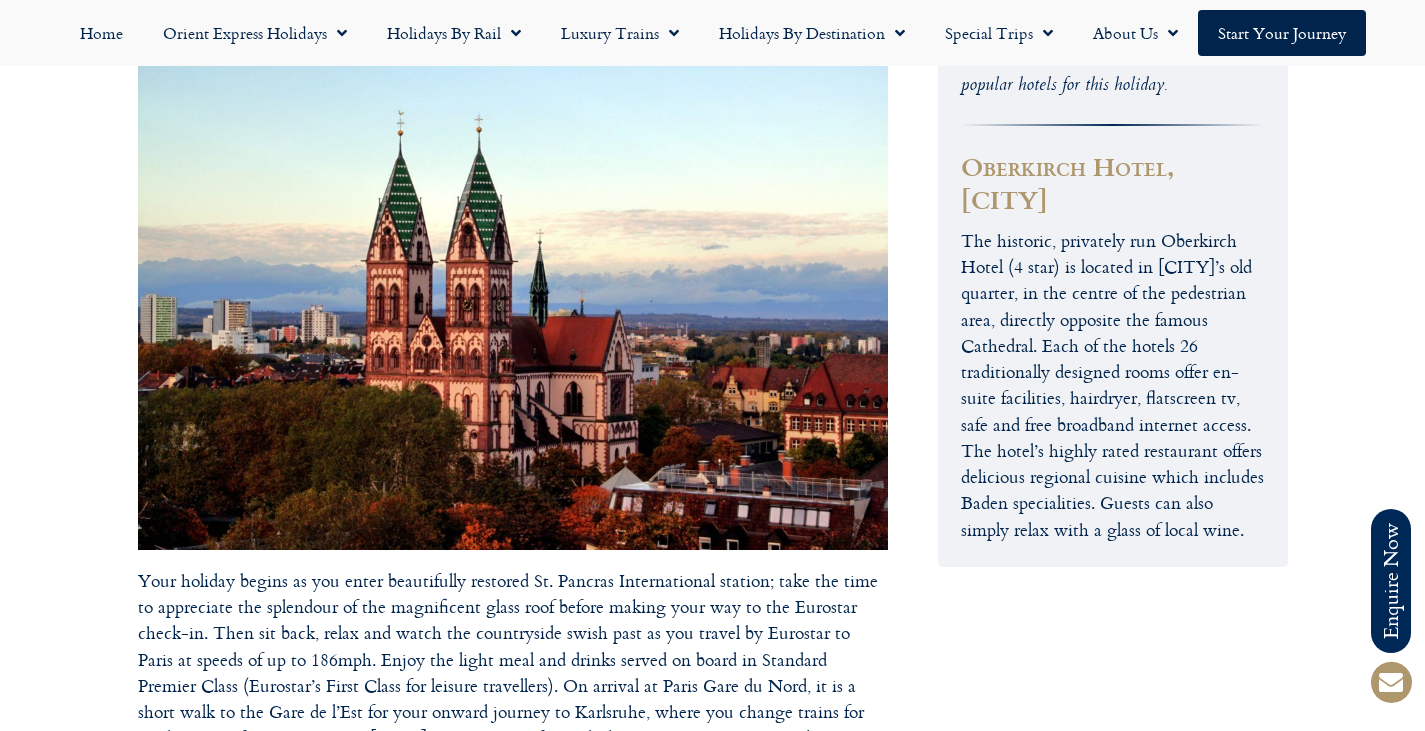 scroll, scrollTop: 863, scrollLeft: 0, axis: vertical 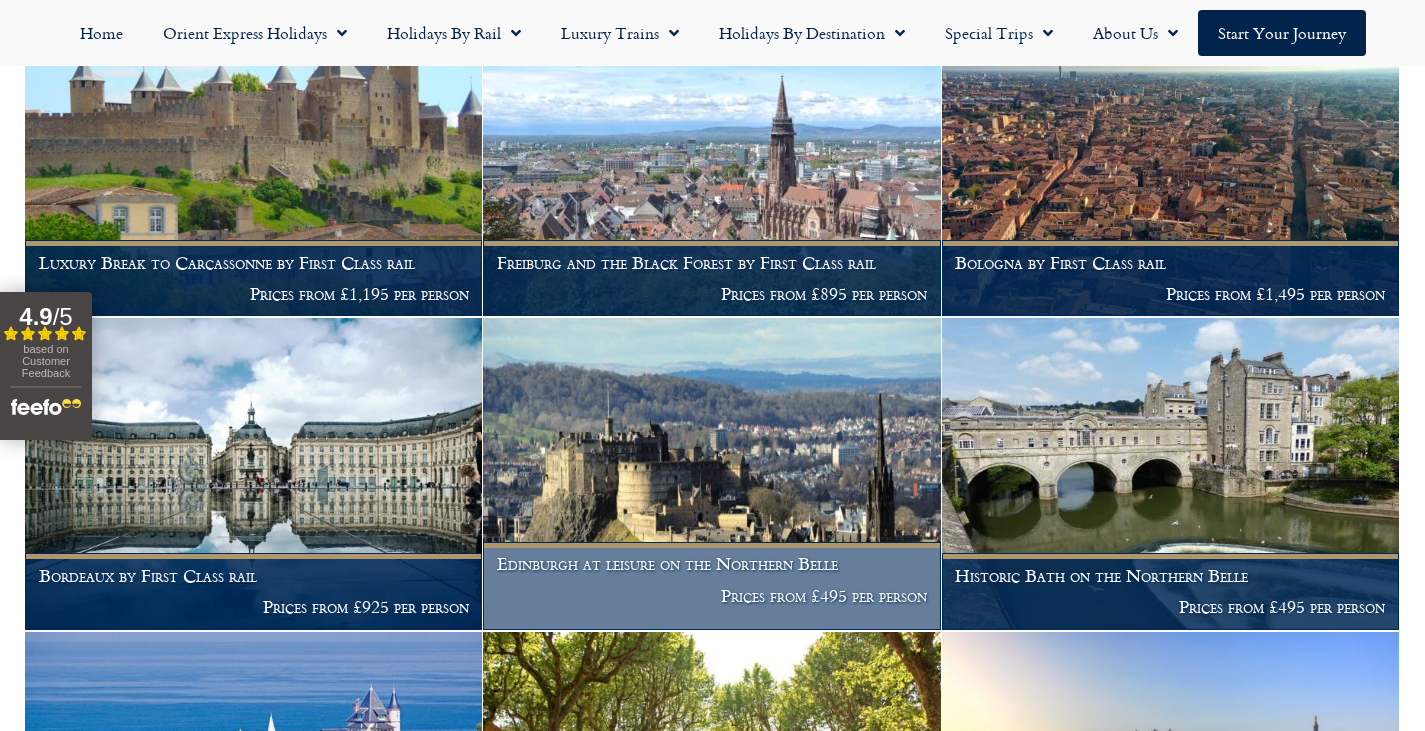 click at bounding box center [711, 474] 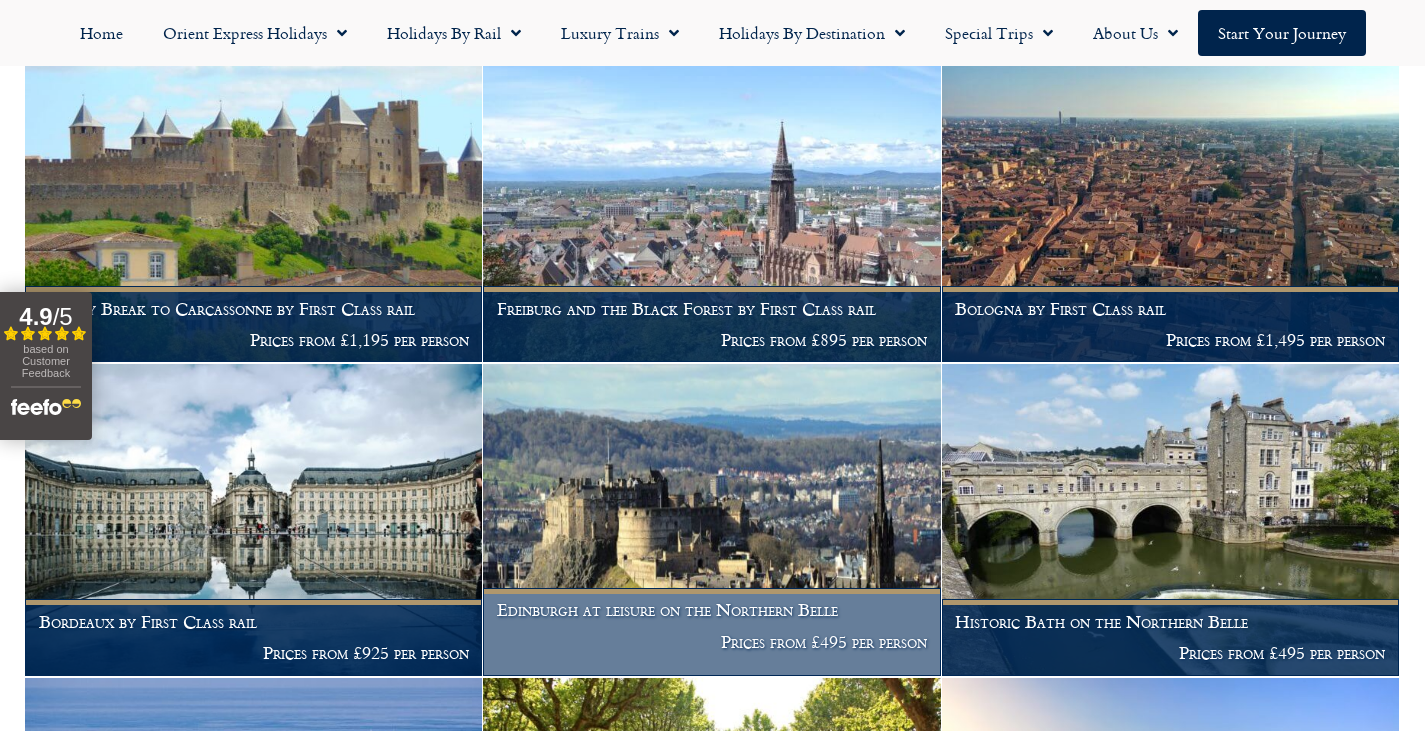 scroll, scrollTop: 2050, scrollLeft: 0, axis: vertical 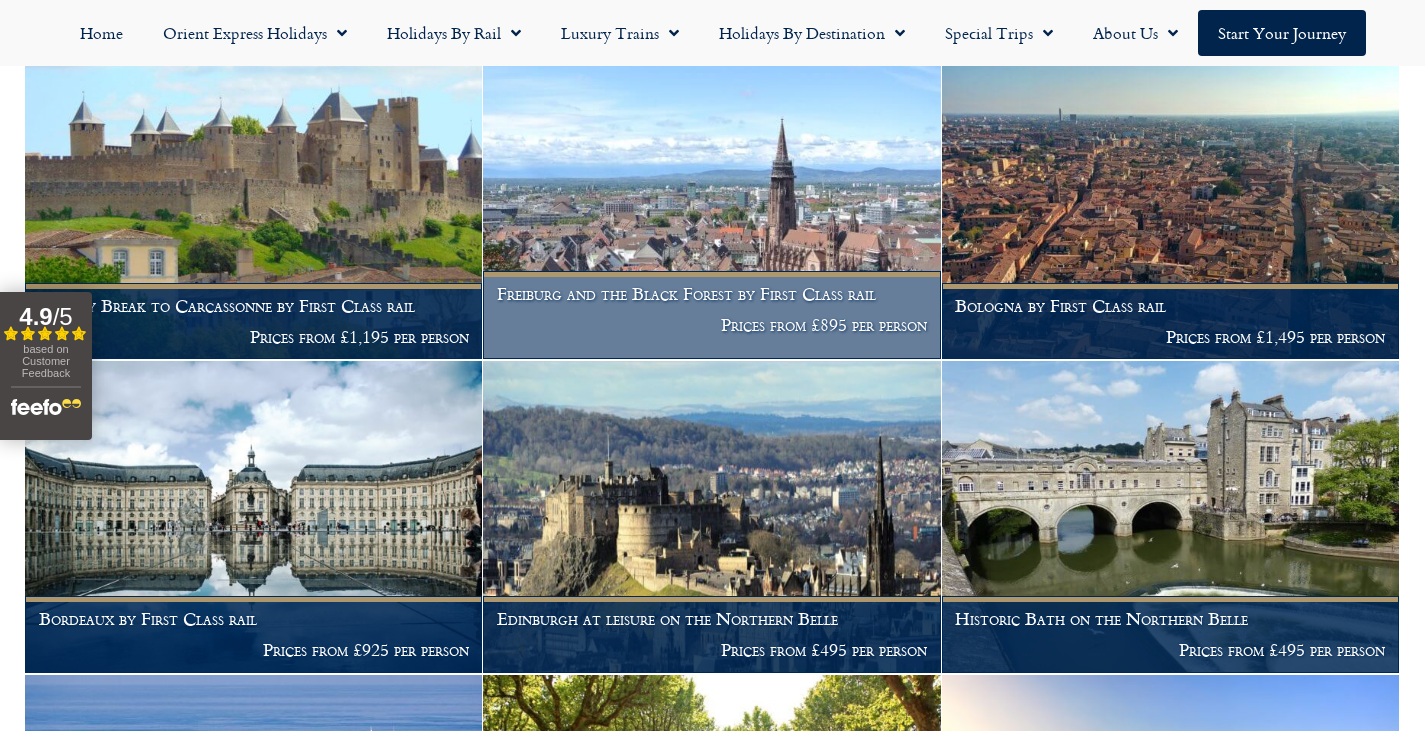 click on "Freiburg and the Black Forest by First Class rail" at bounding box center (712, 294) 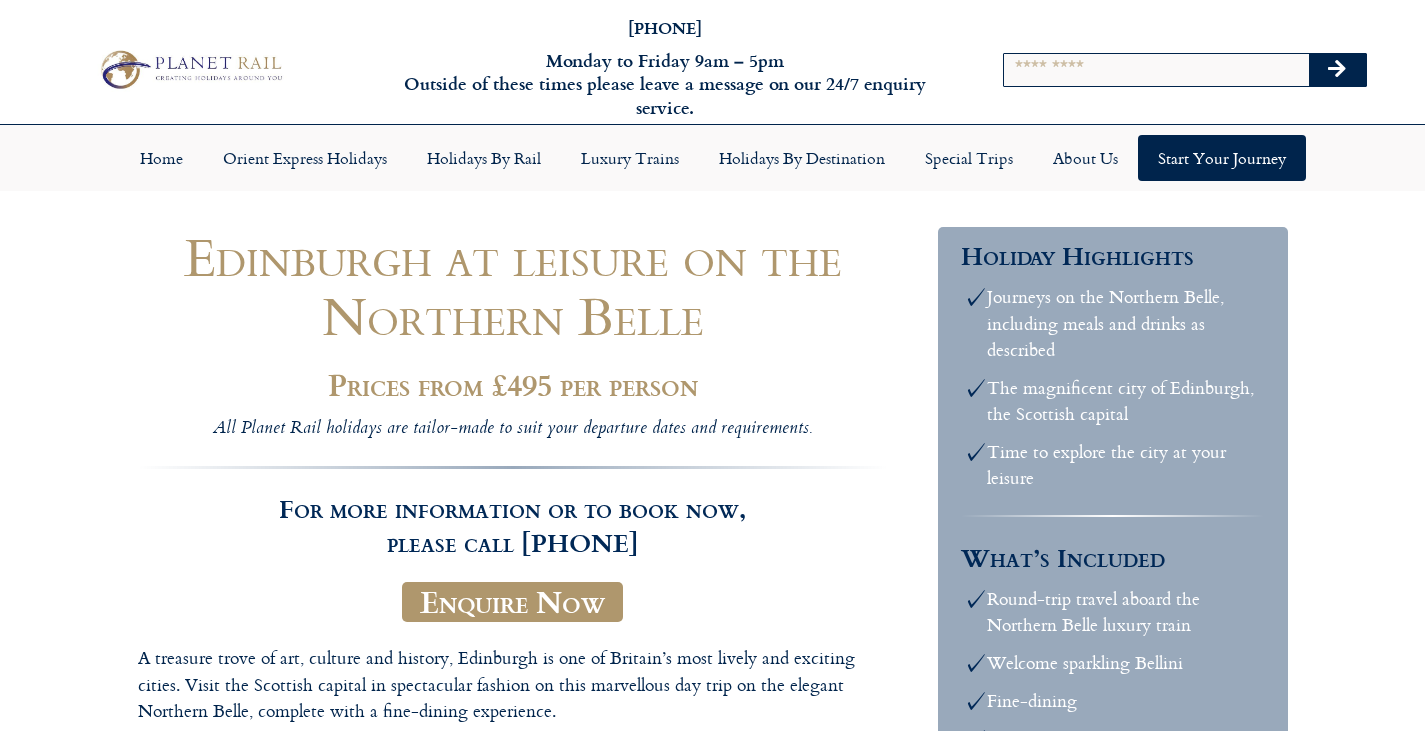 scroll, scrollTop: 0, scrollLeft: 0, axis: both 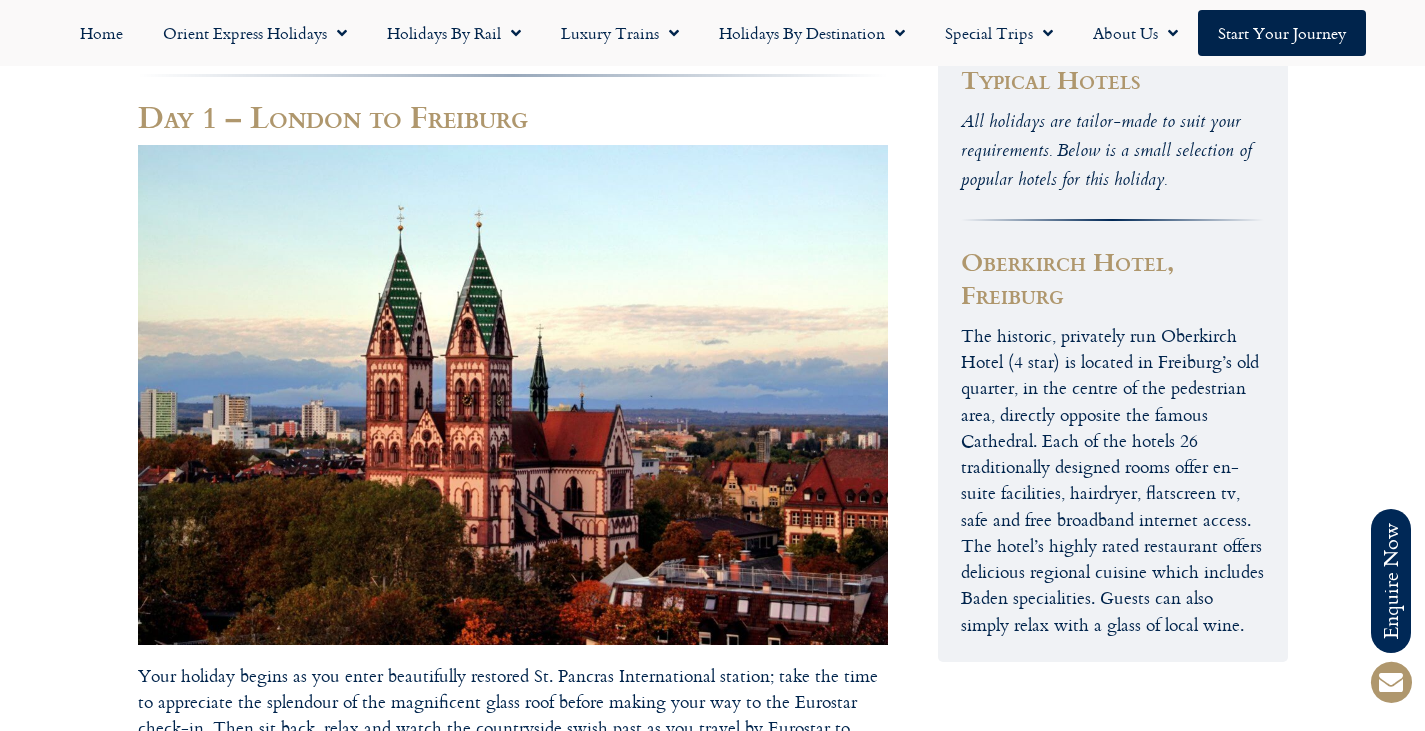 drag, startPoint x: 1163, startPoint y: 330, endPoint x: 1067, endPoint y: 369, distance: 103.6195 